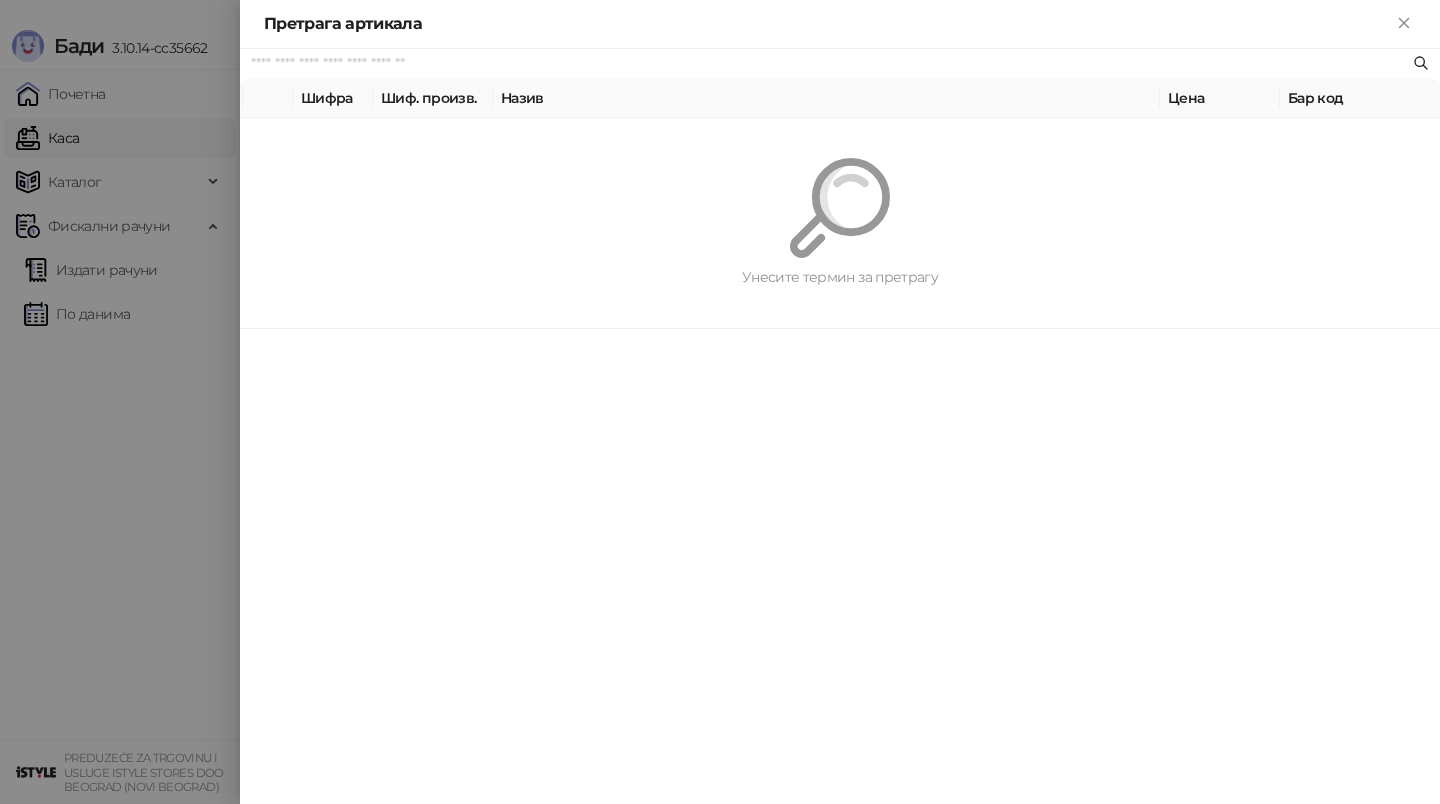 scroll, scrollTop: 0, scrollLeft: 0, axis: both 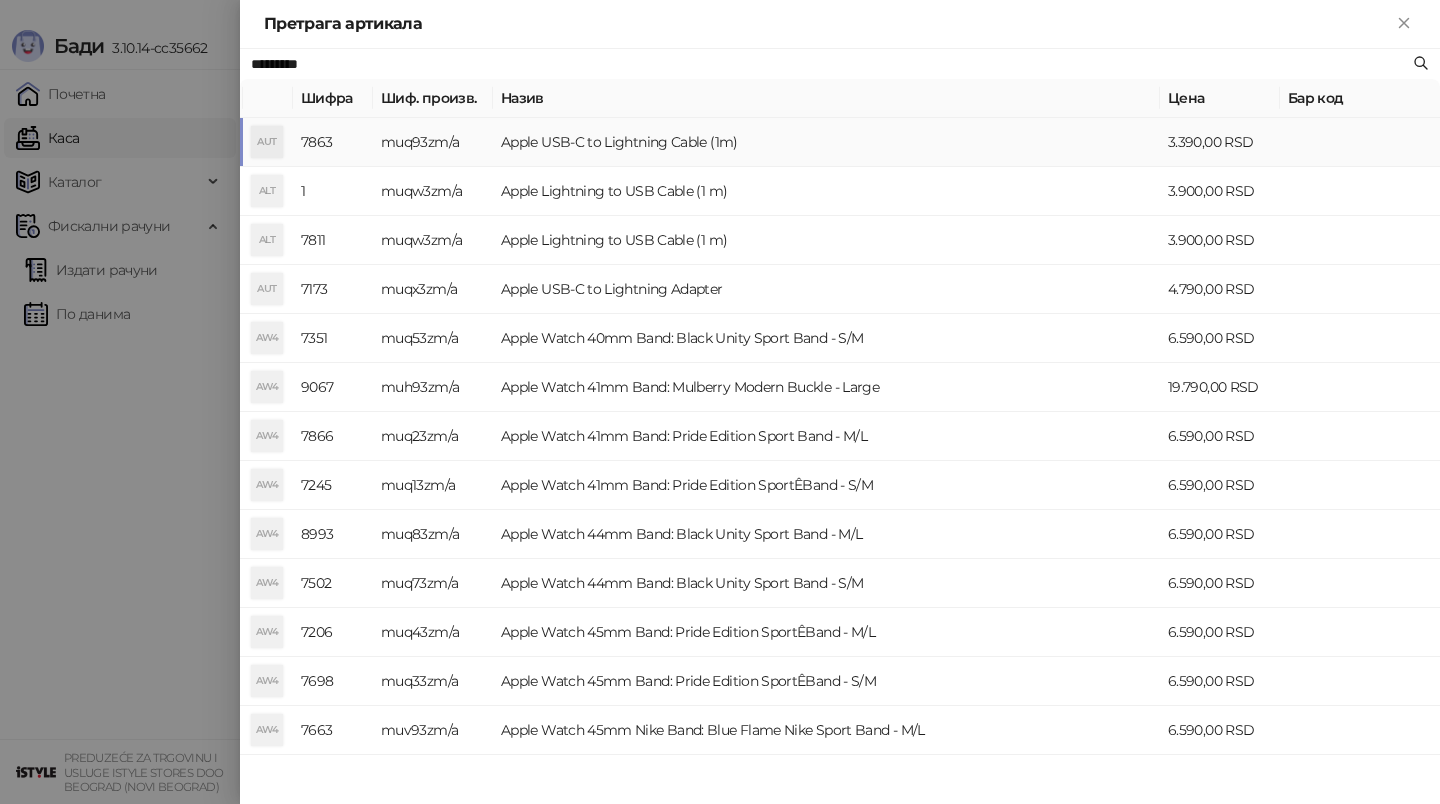 click on "Apple USB-C to Lightning Cable (1m)" at bounding box center [826, 142] 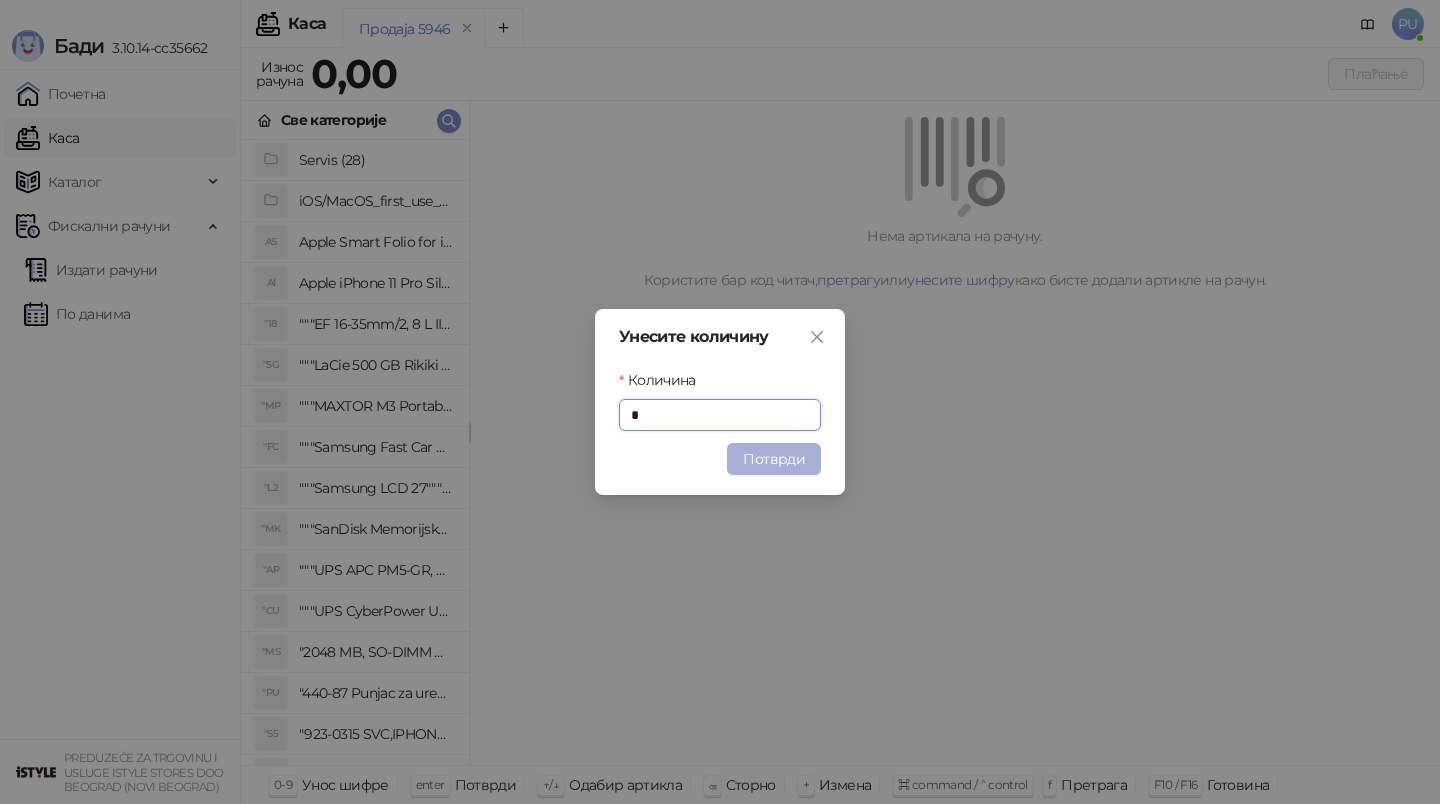 click on "Потврди" at bounding box center (774, 459) 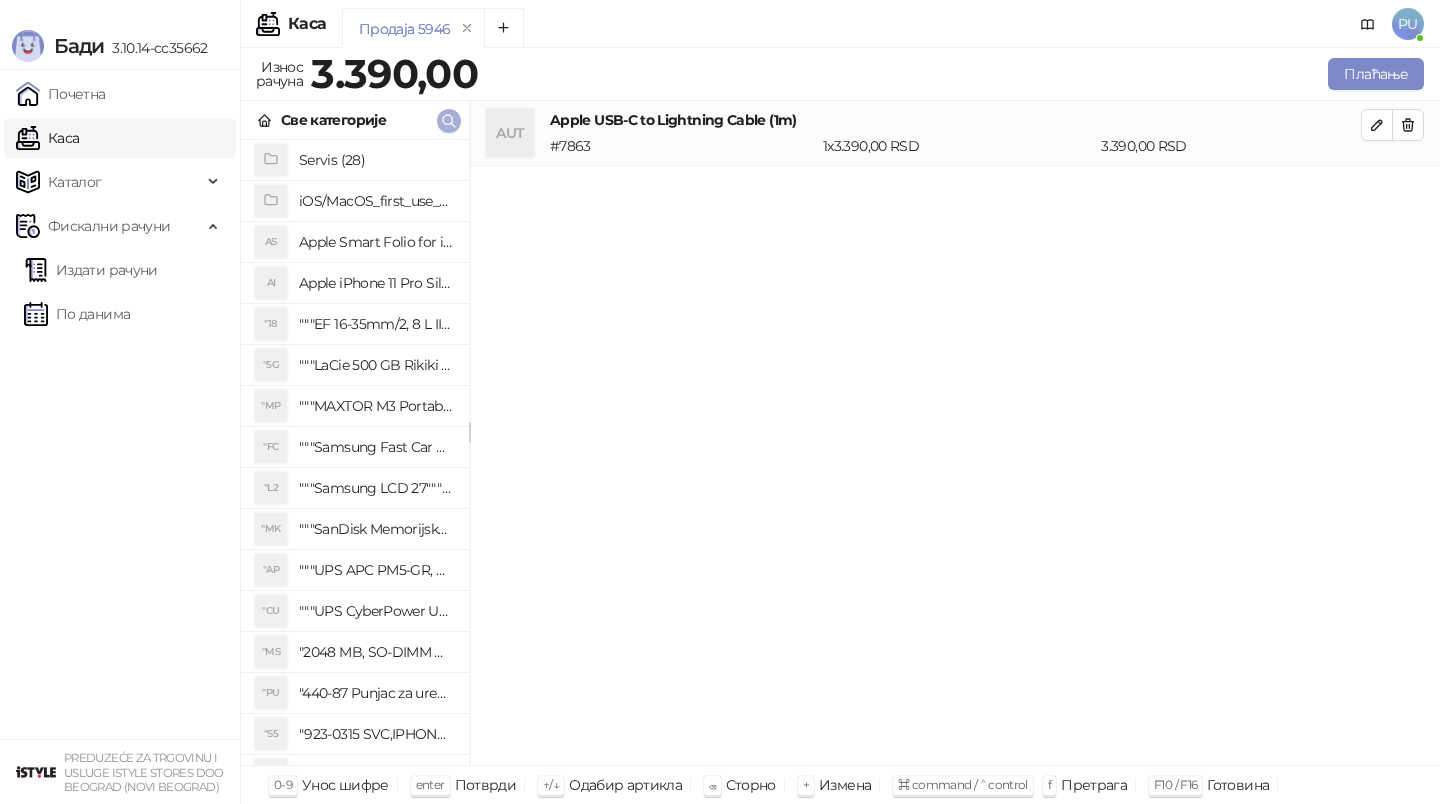 click 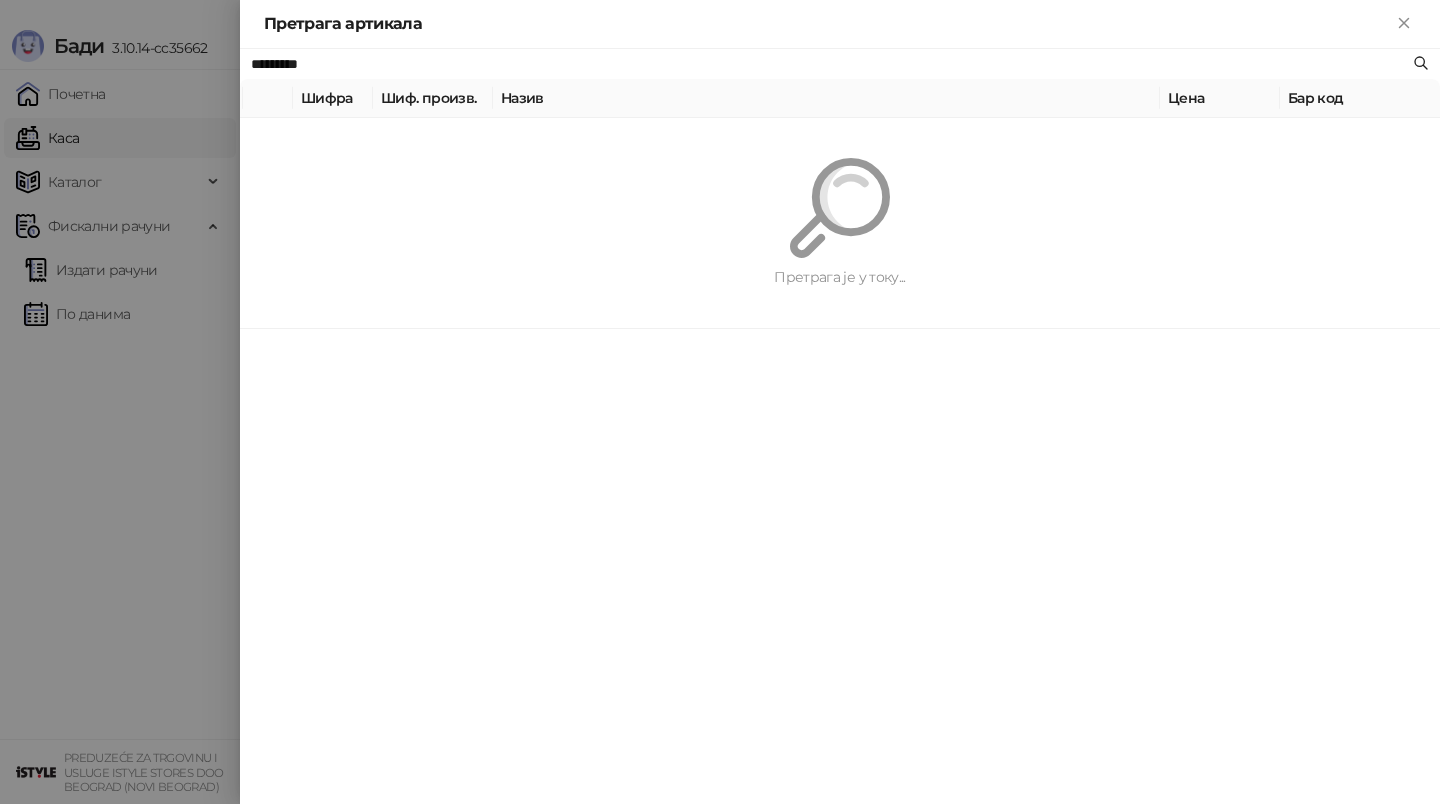 paste on "**********" 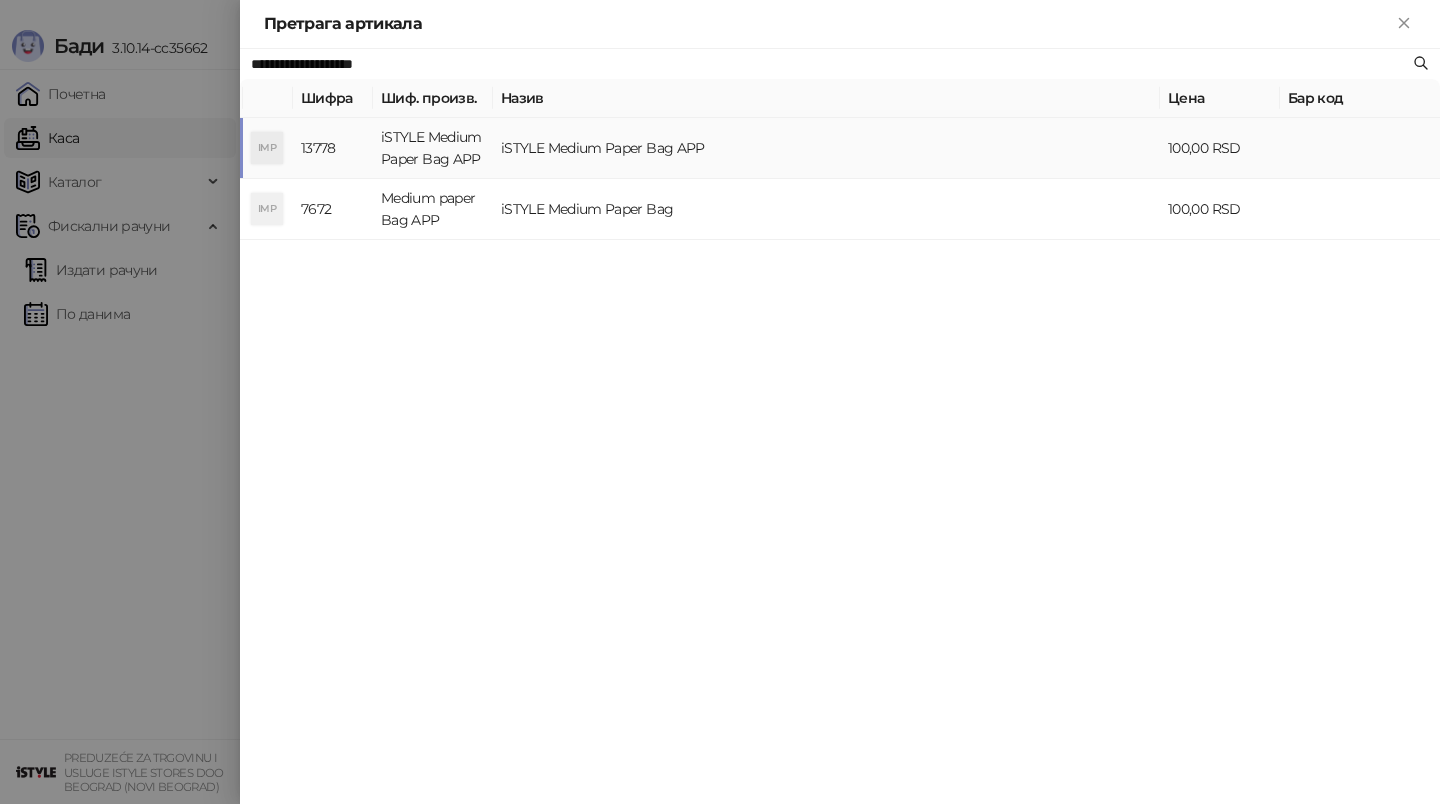 type on "**********" 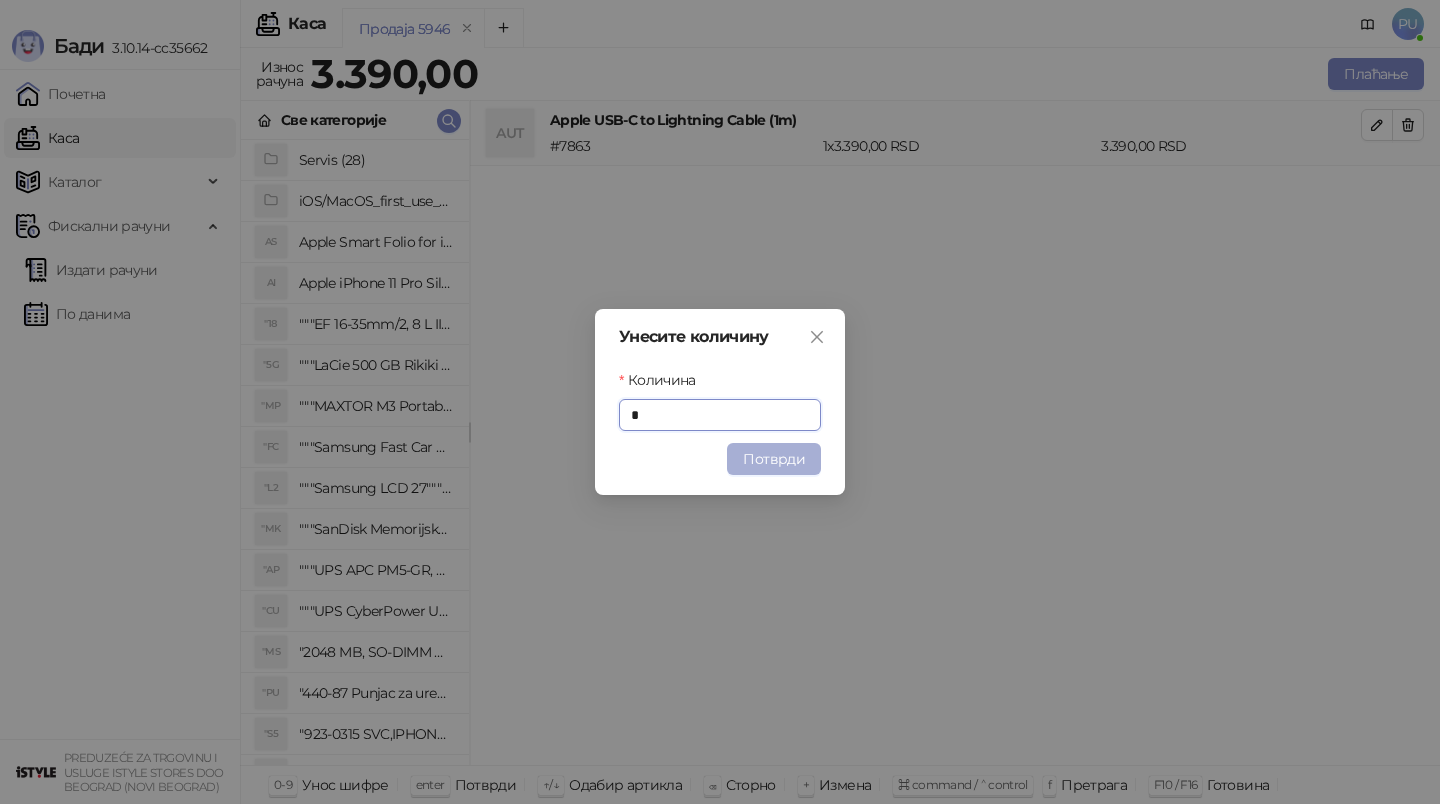 click on "Потврди" at bounding box center [774, 459] 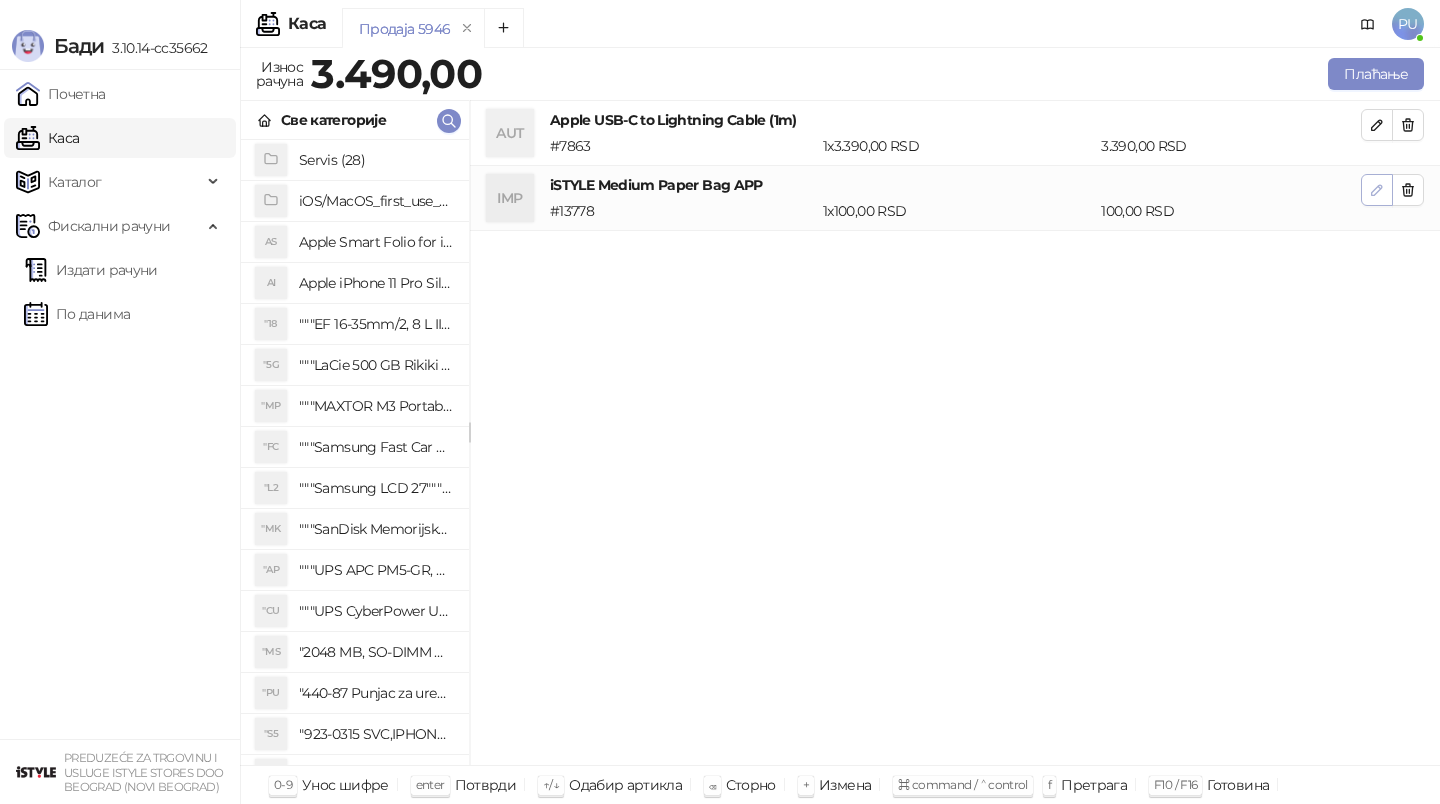 click at bounding box center [1377, 190] 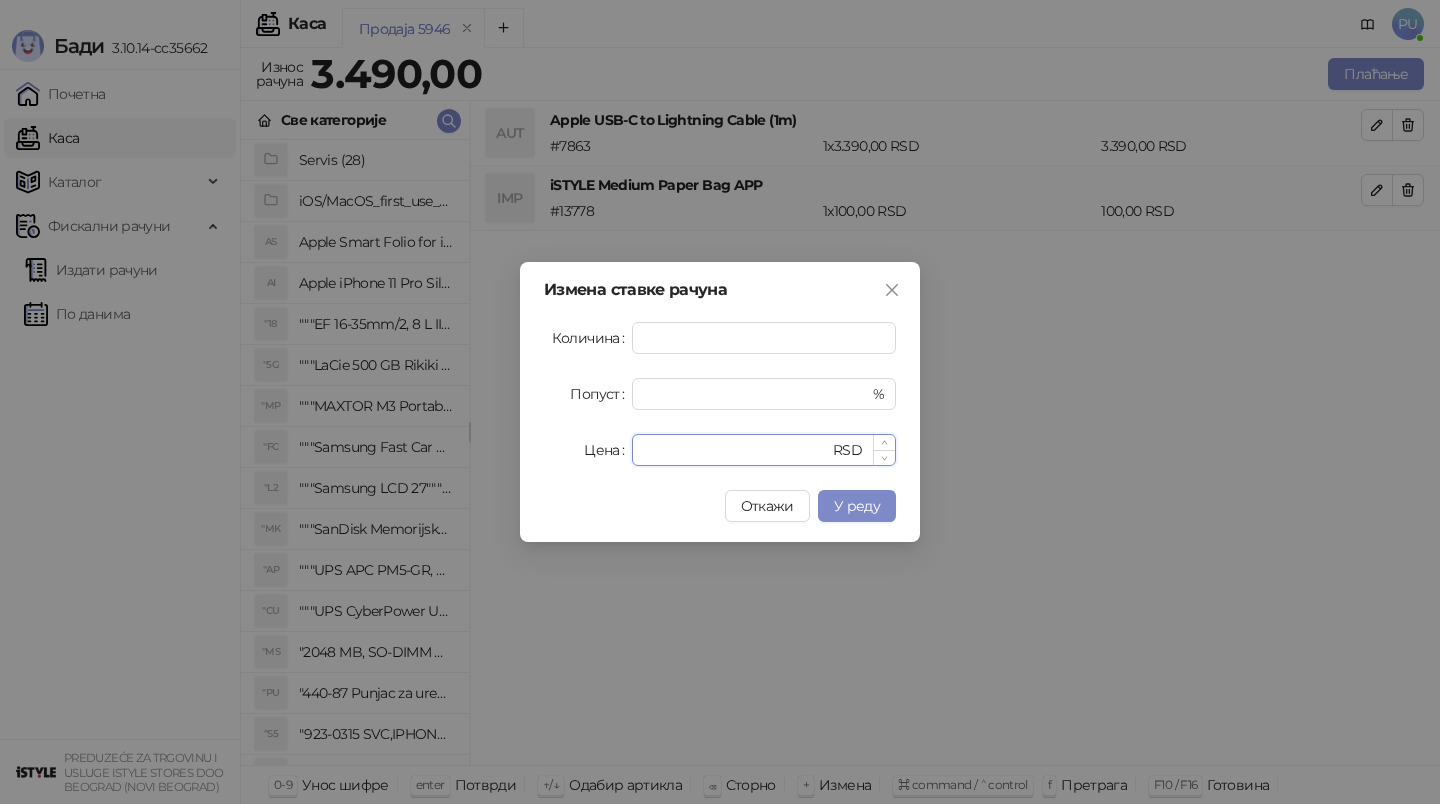 click on "***" at bounding box center (736, 450) 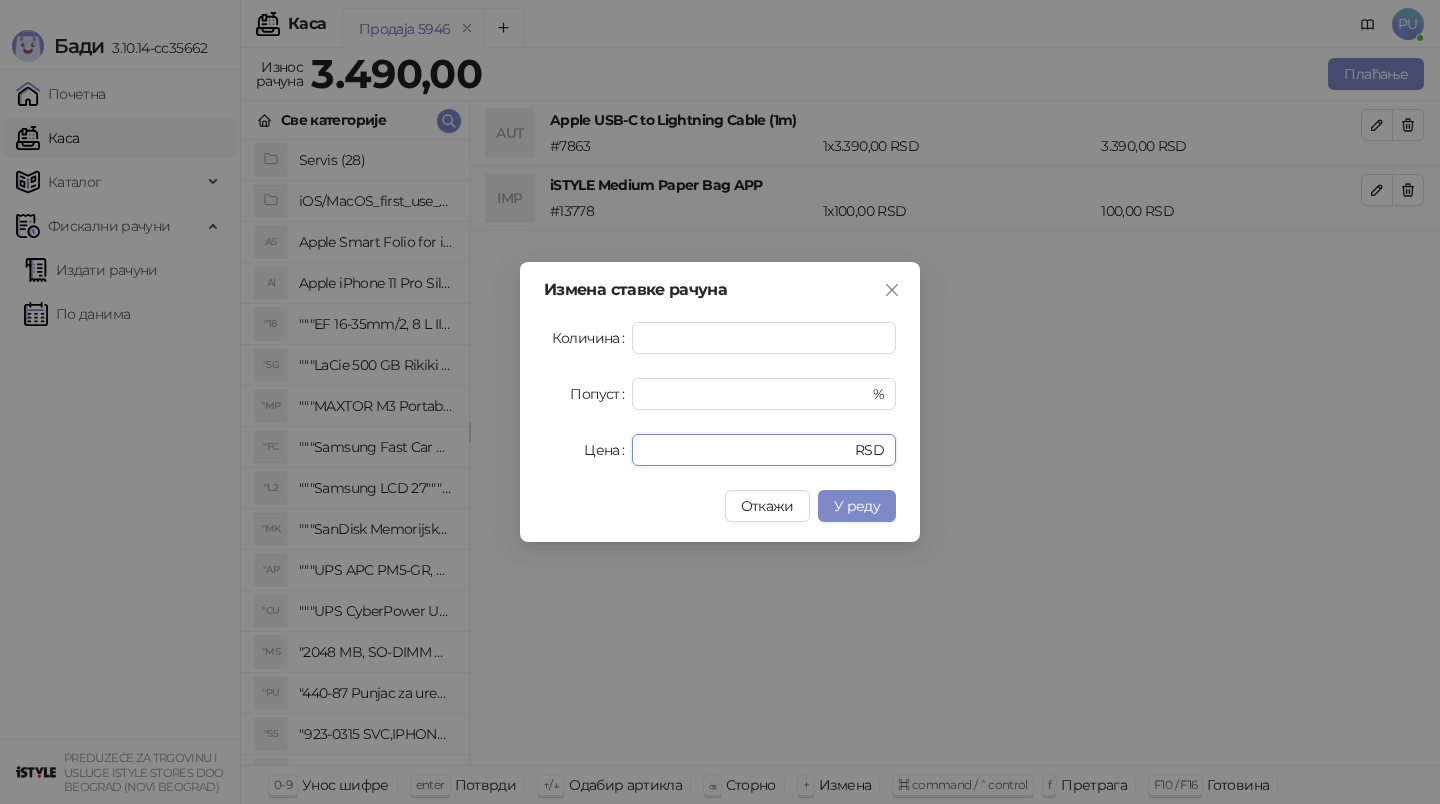 type on "**" 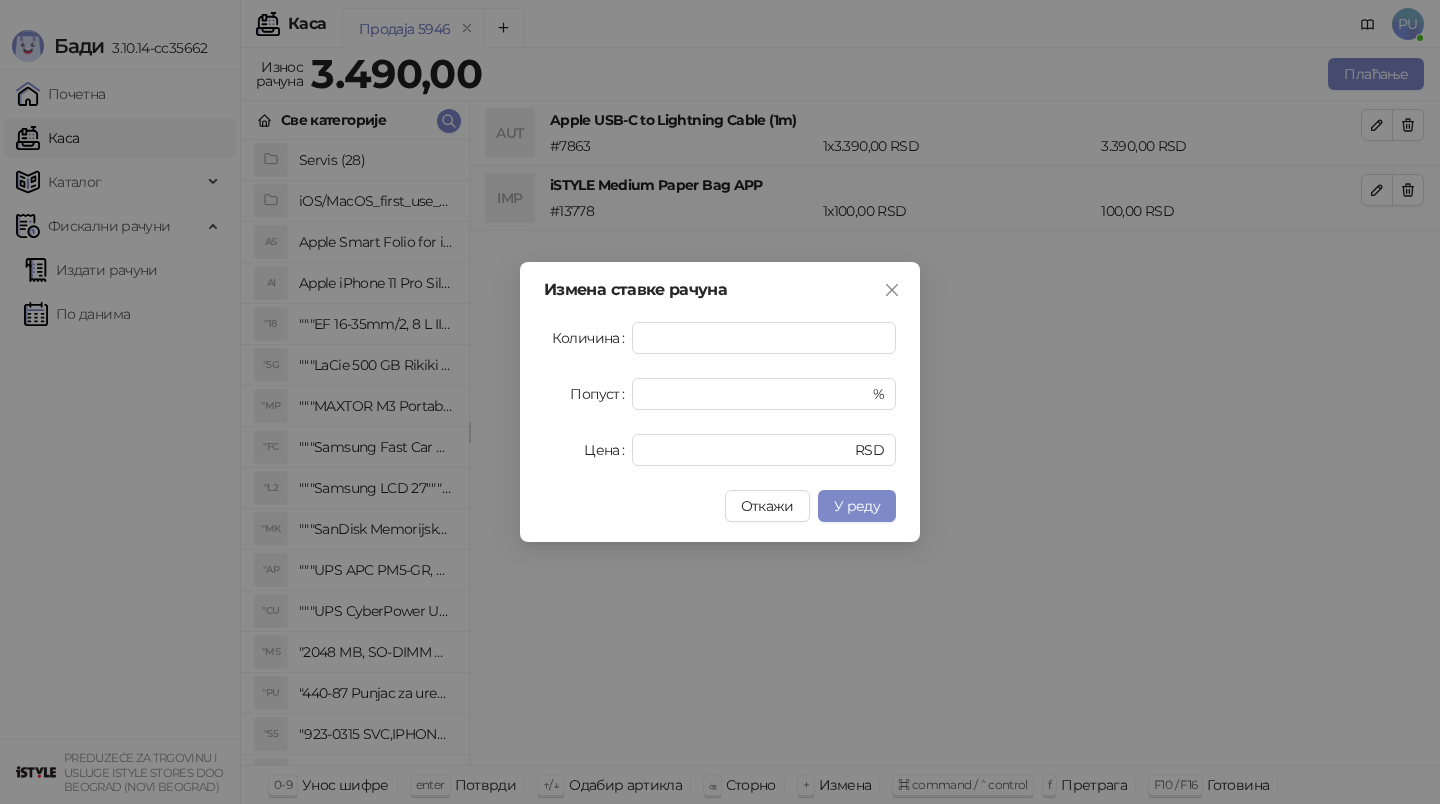 click on "Измена ставке рачуна Количина * Попуст * % Цена ** RSD Откажи У реду" at bounding box center (720, 402) 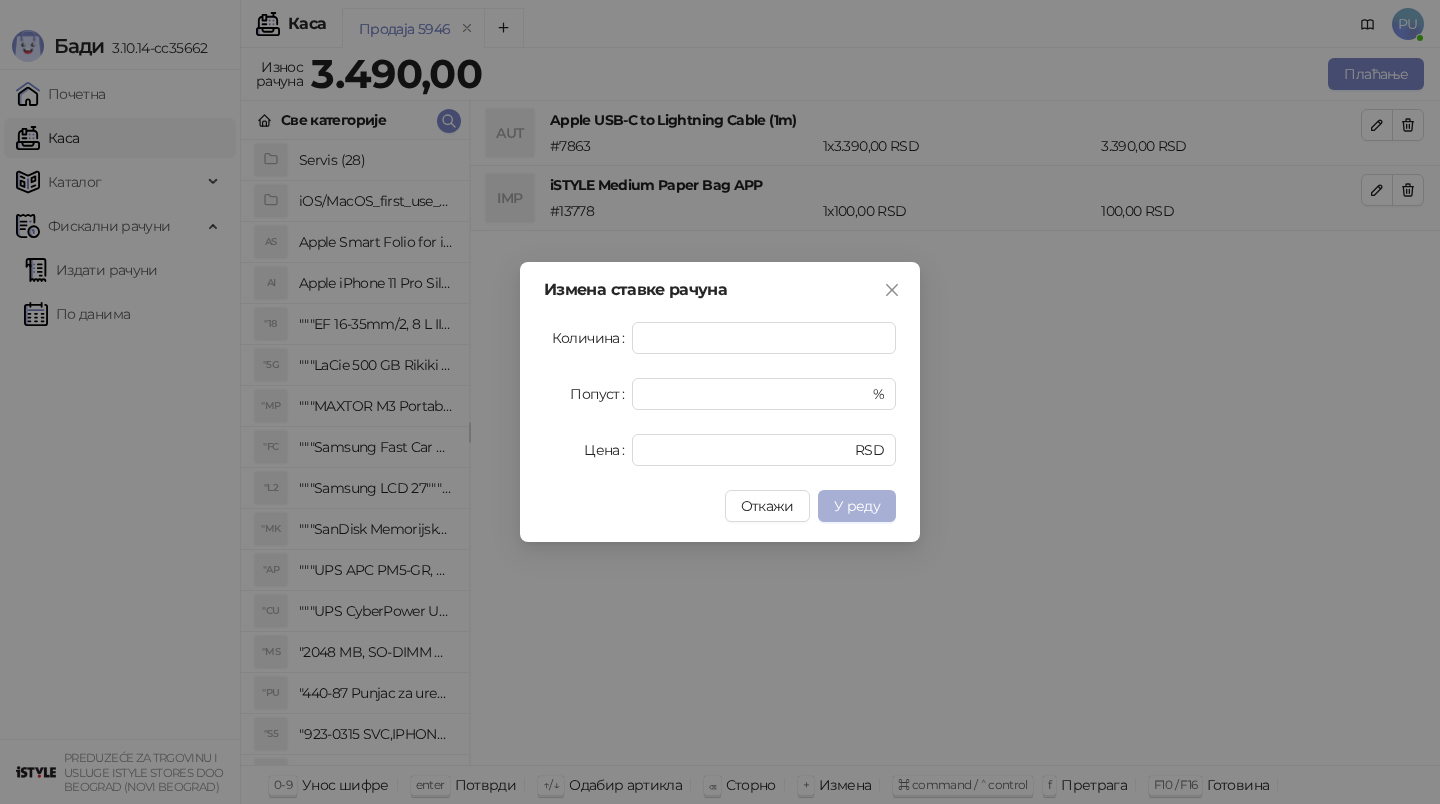 click on "У реду" at bounding box center [857, 506] 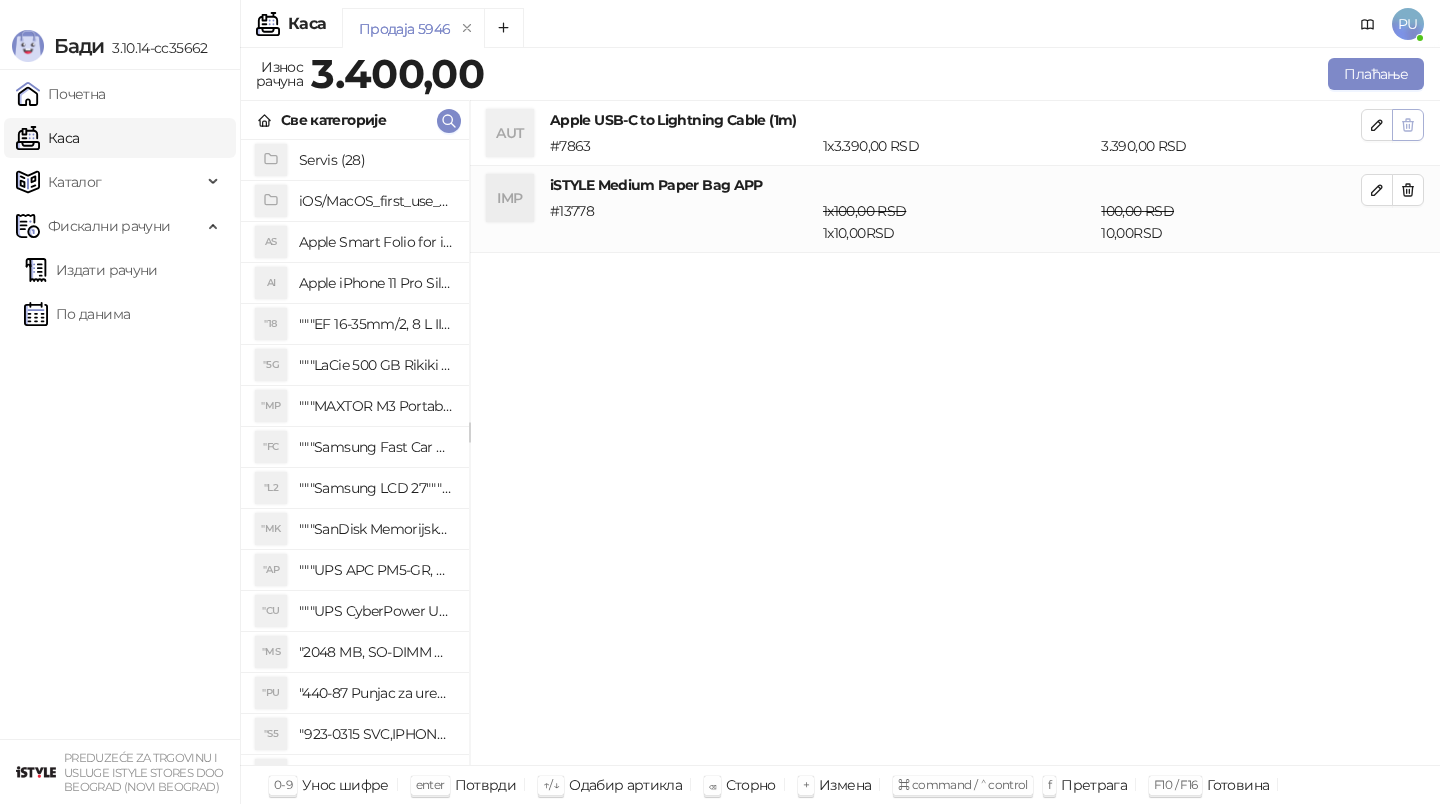 click 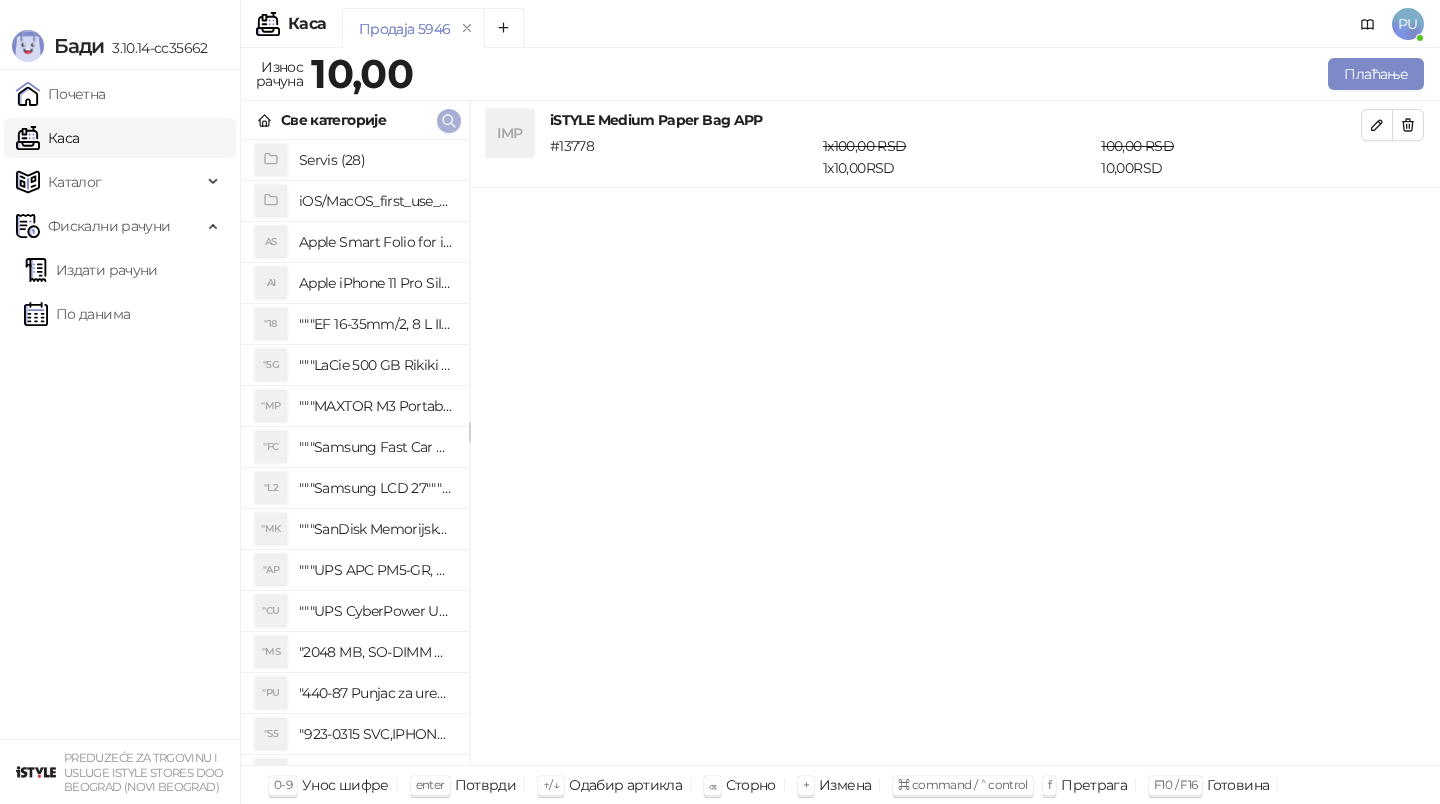 click 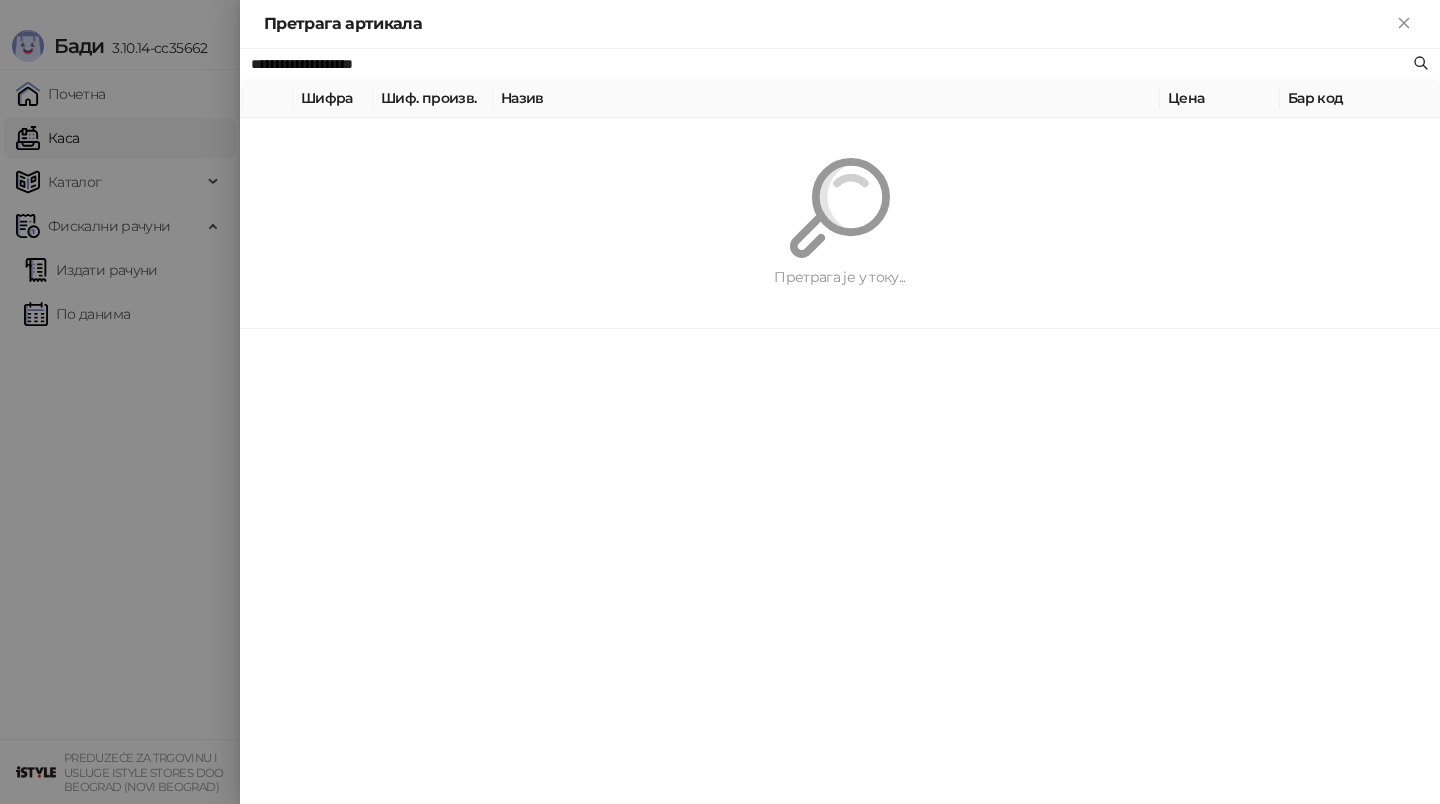 paste 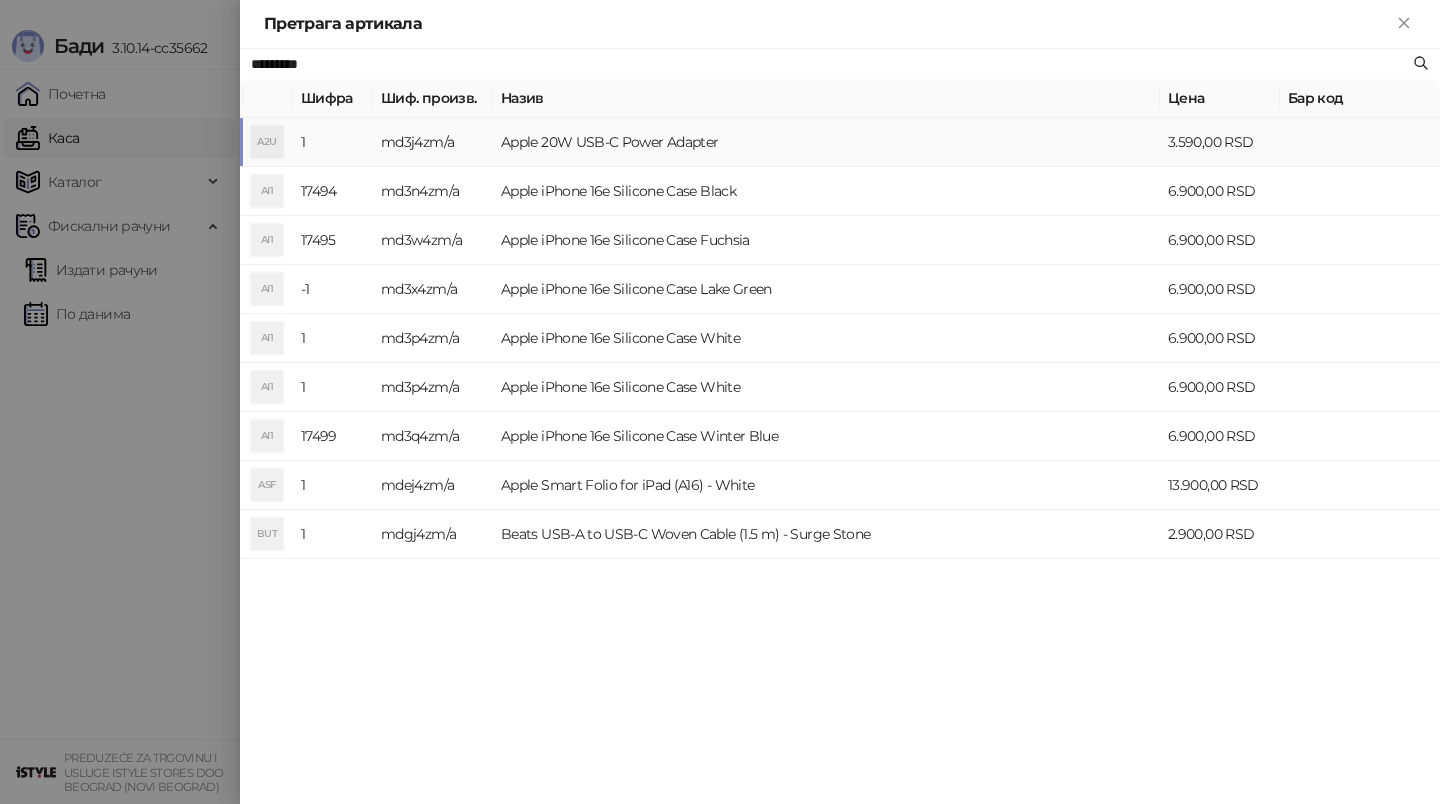 type on "*********" 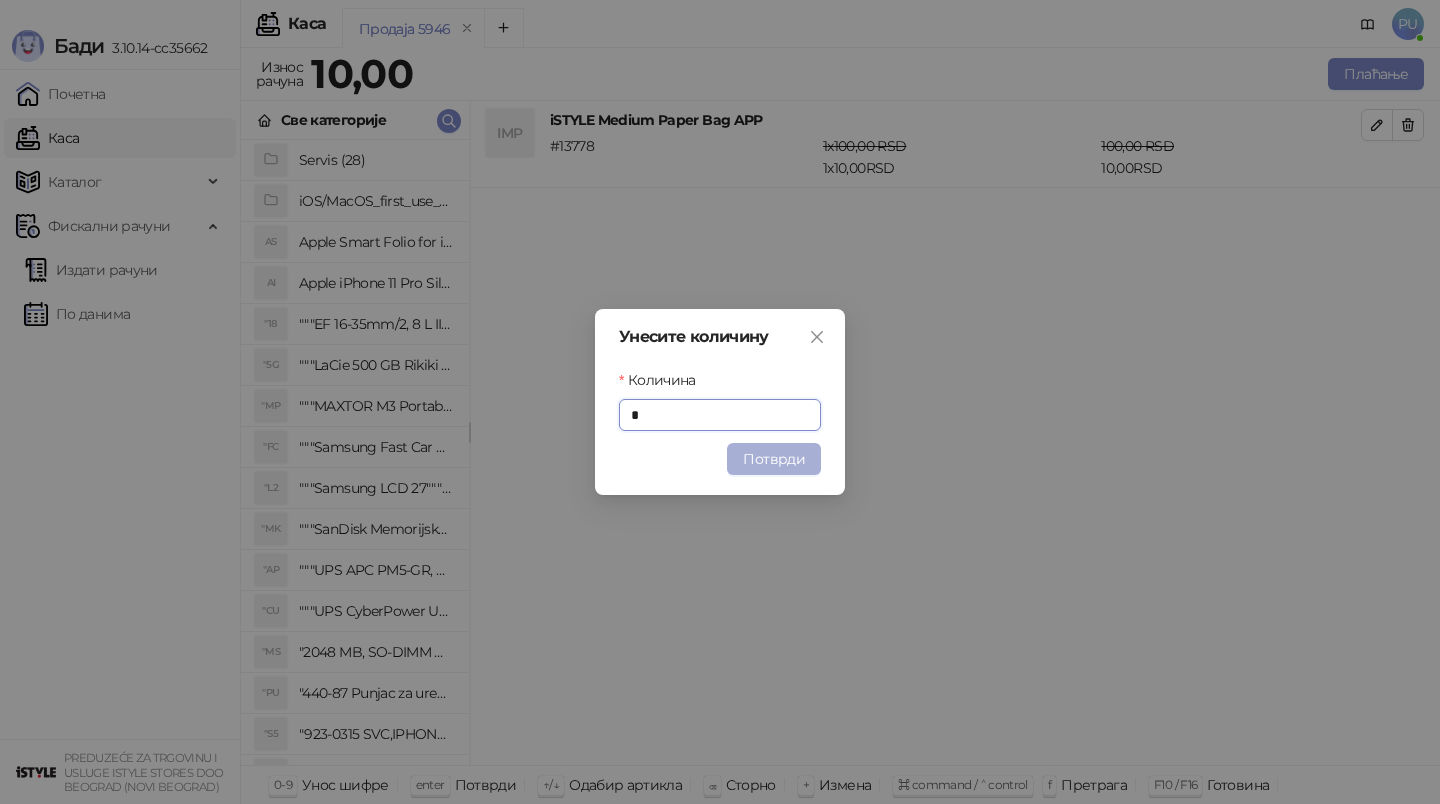 click on "Потврди" at bounding box center [774, 459] 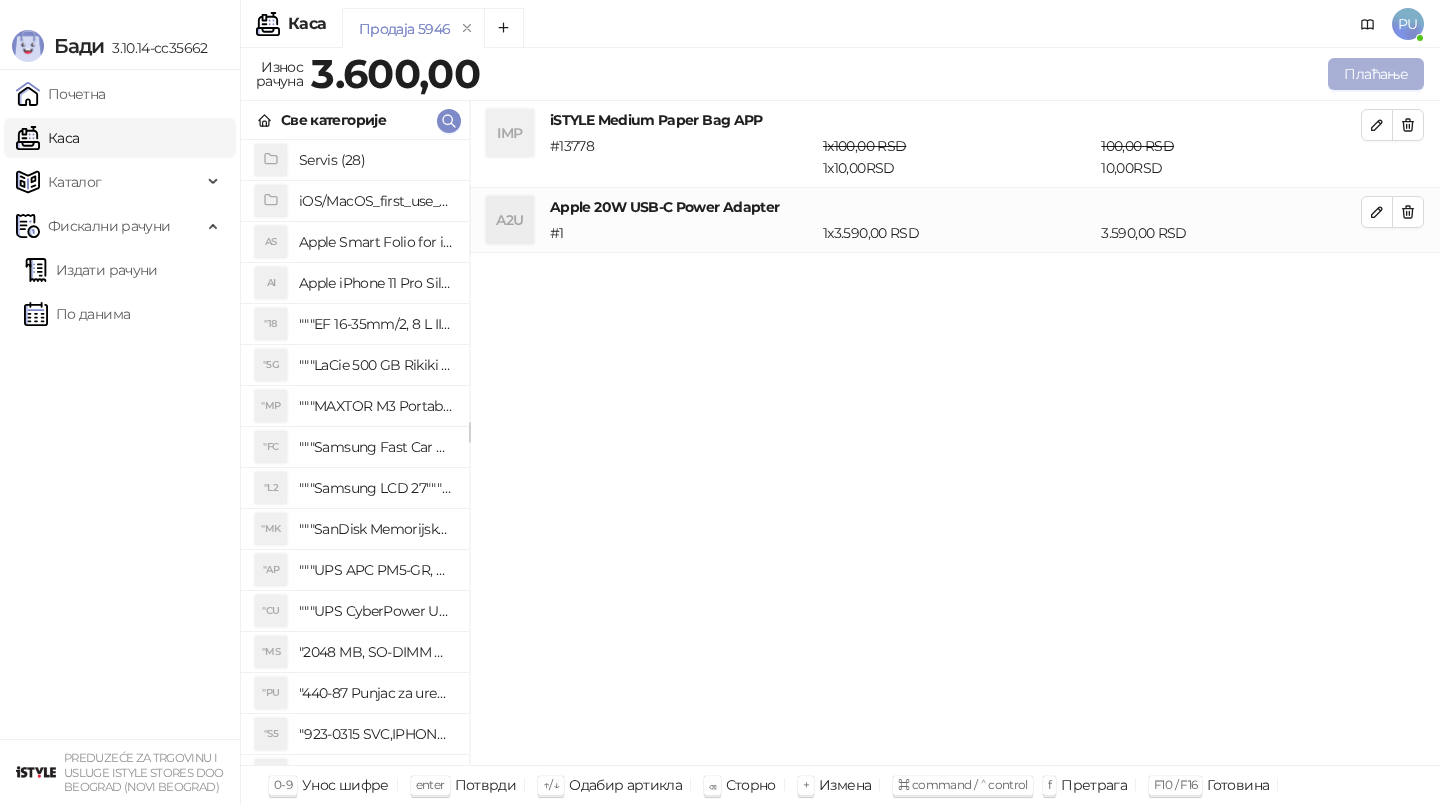 click on "Плаћање" at bounding box center [1376, 74] 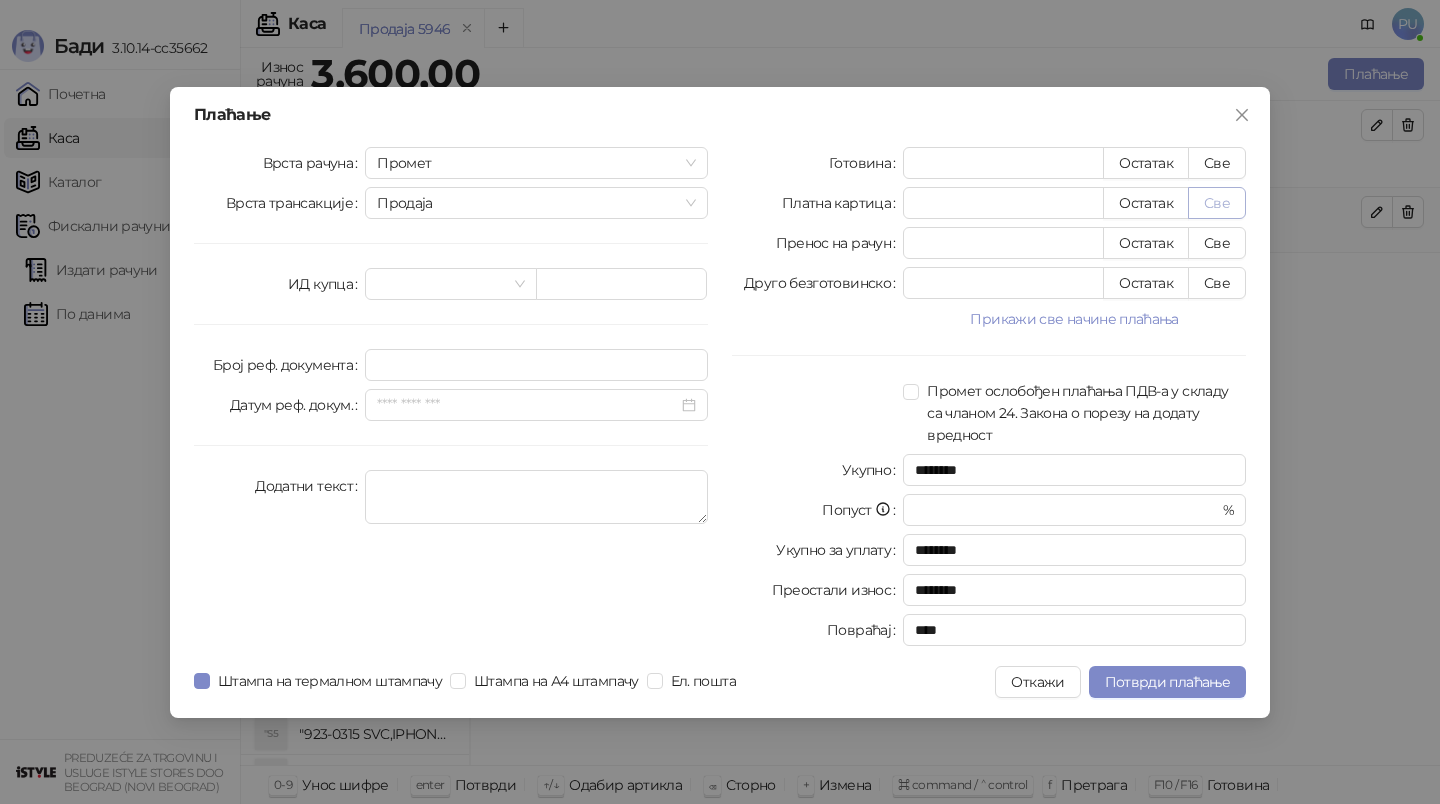 click on "Све" at bounding box center (1217, 203) 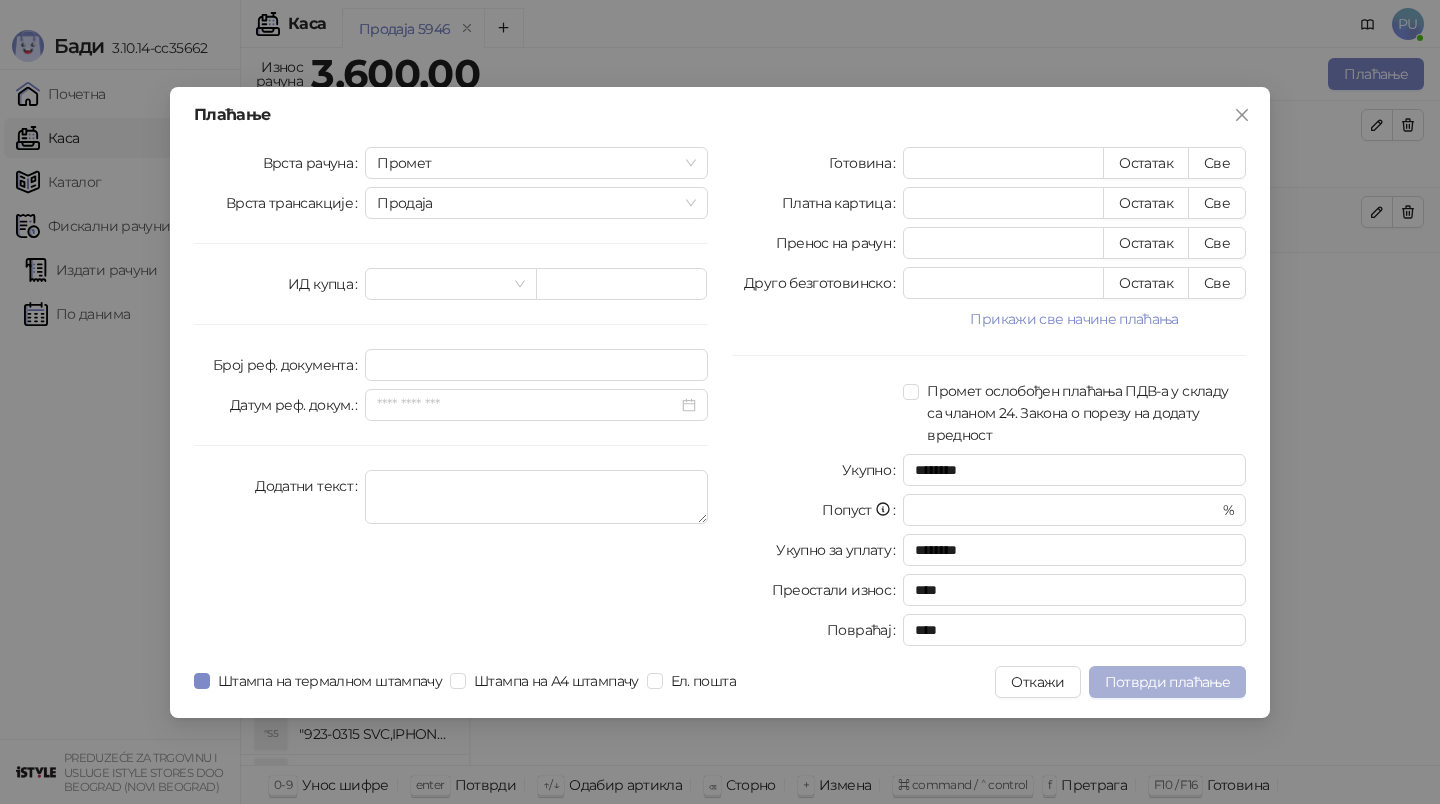 click on "Потврди плаћање" at bounding box center (1167, 682) 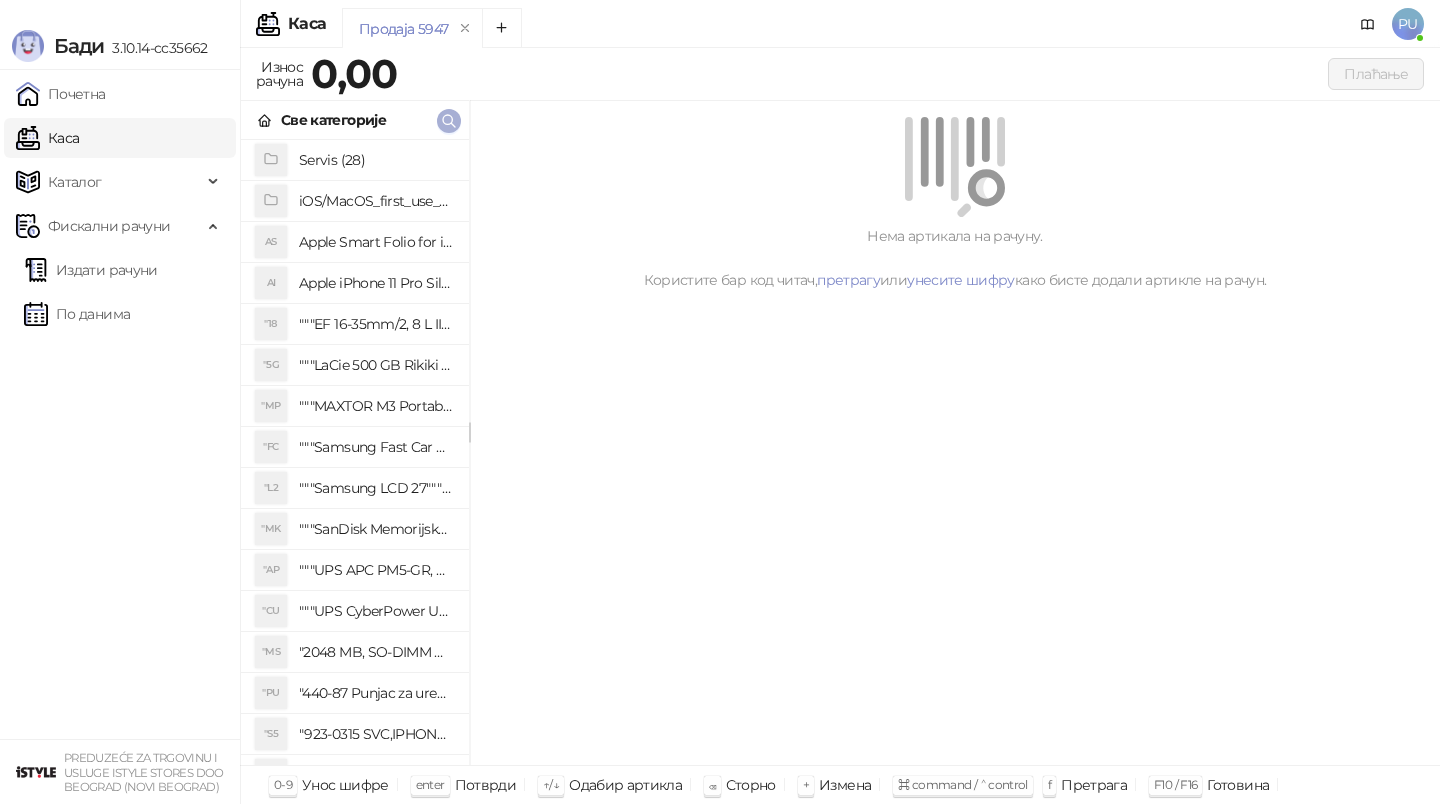 click at bounding box center (449, 121) 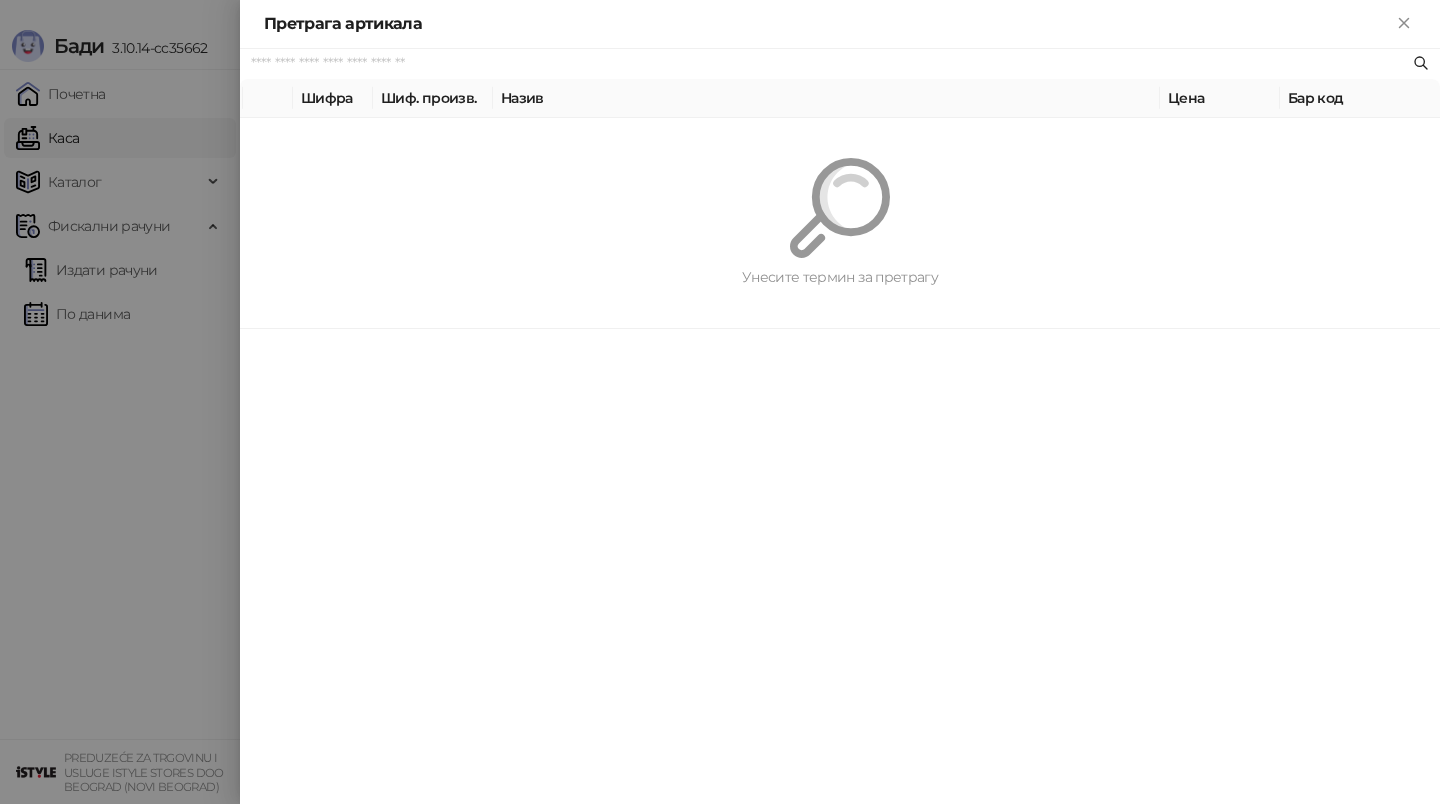 paste on "*********" 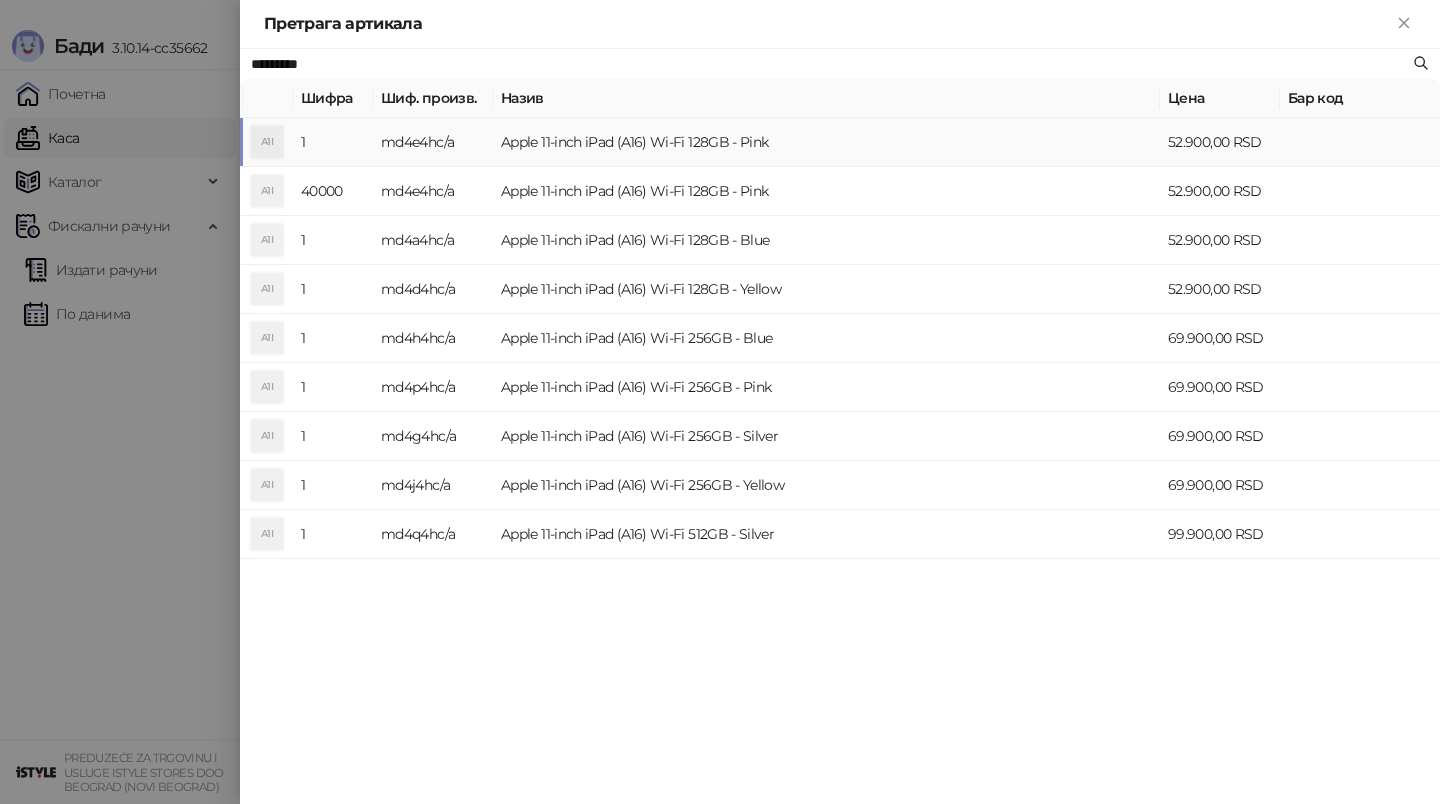 type on "*********" 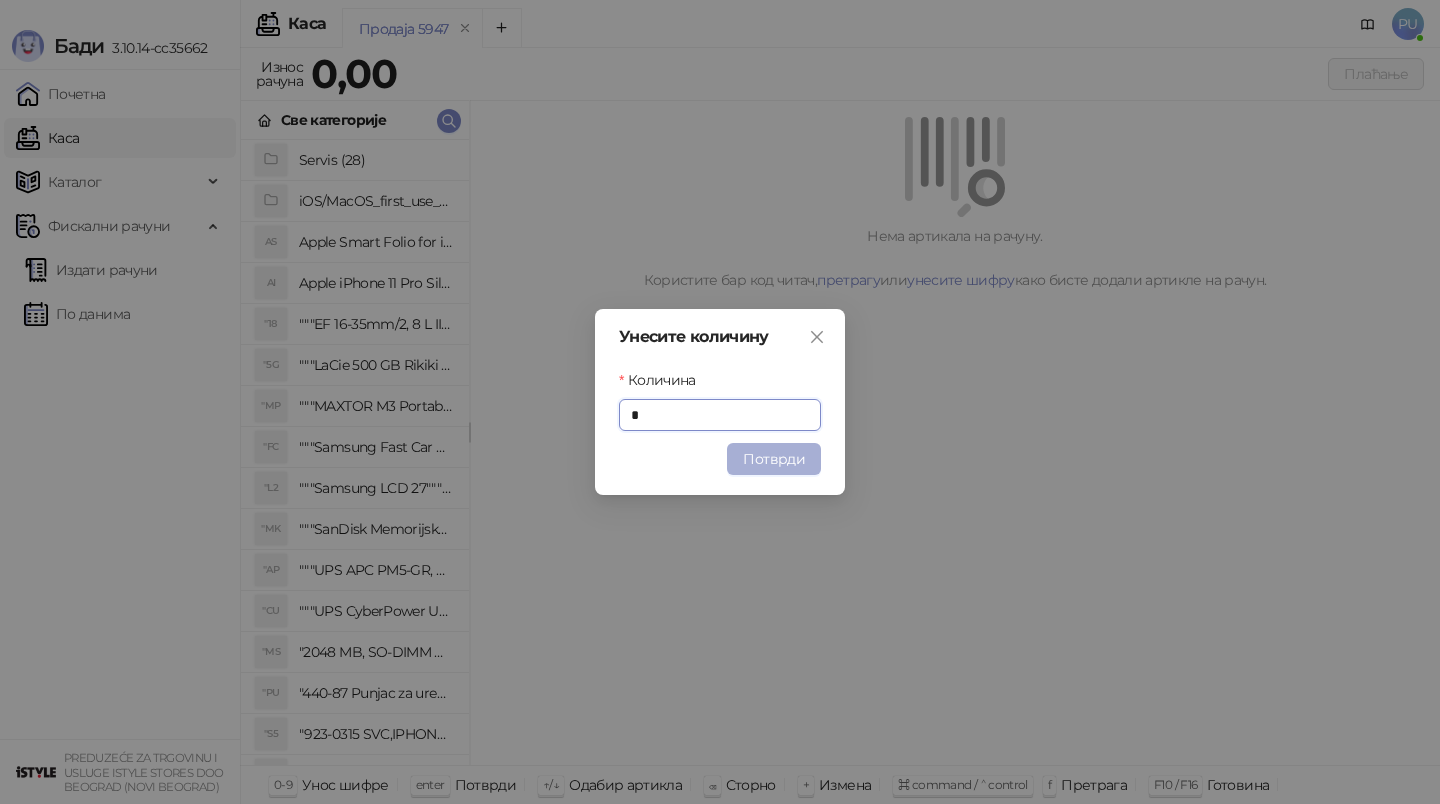 click on "Потврди" at bounding box center (774, 459) 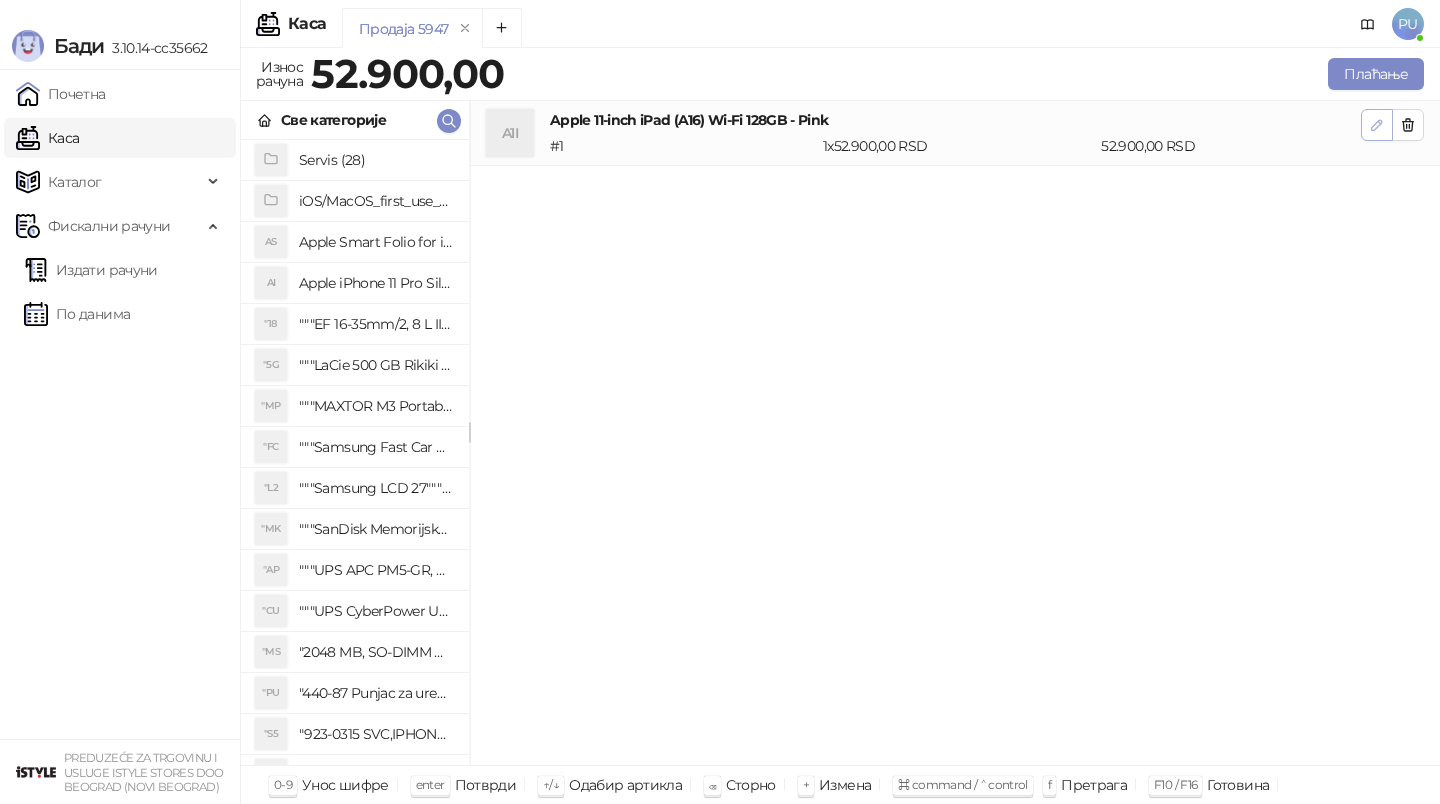 click 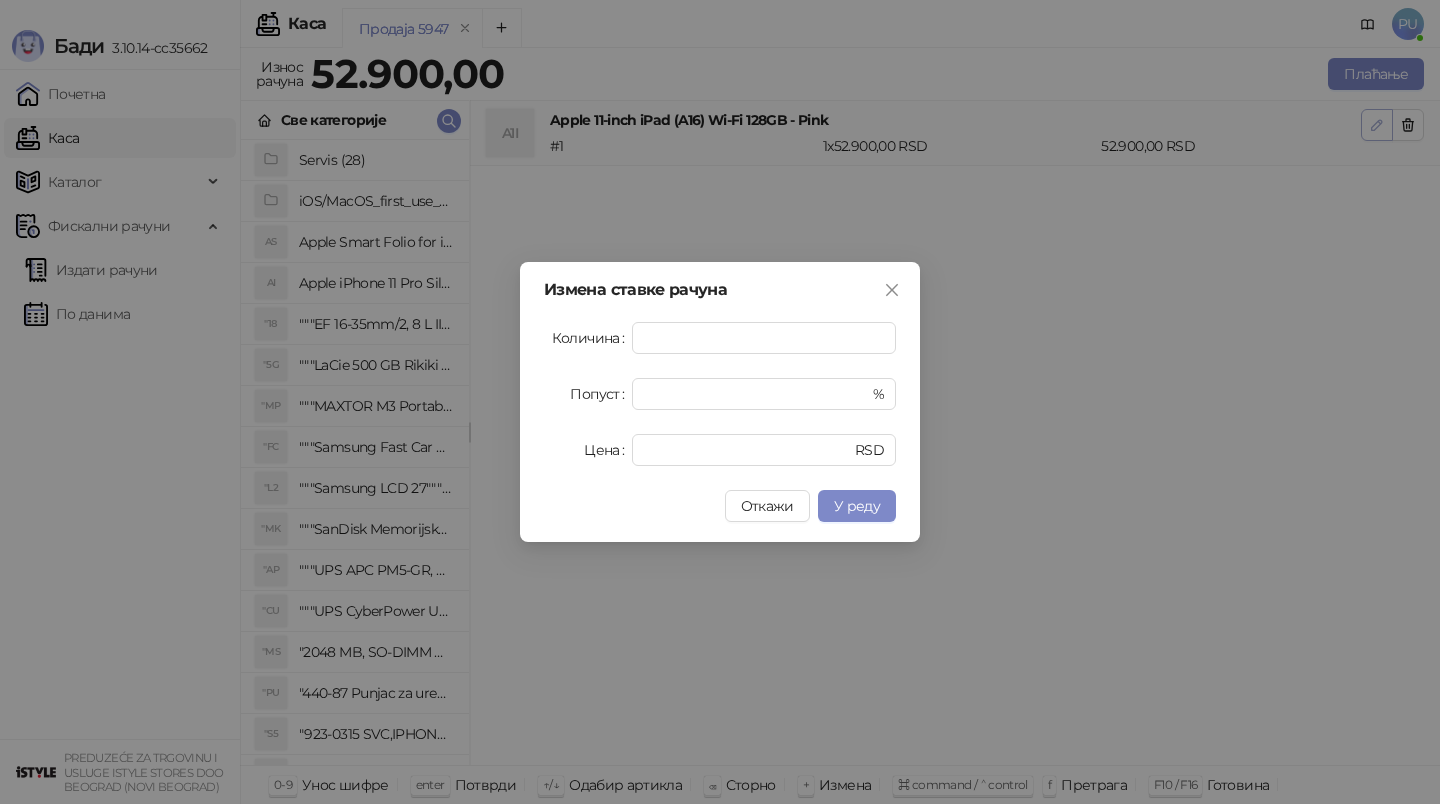 click on "Измена ставке рачуна Количина * Попуст * % Цена ***** RSD Откажи У реду" at bounding box center (720, 402) 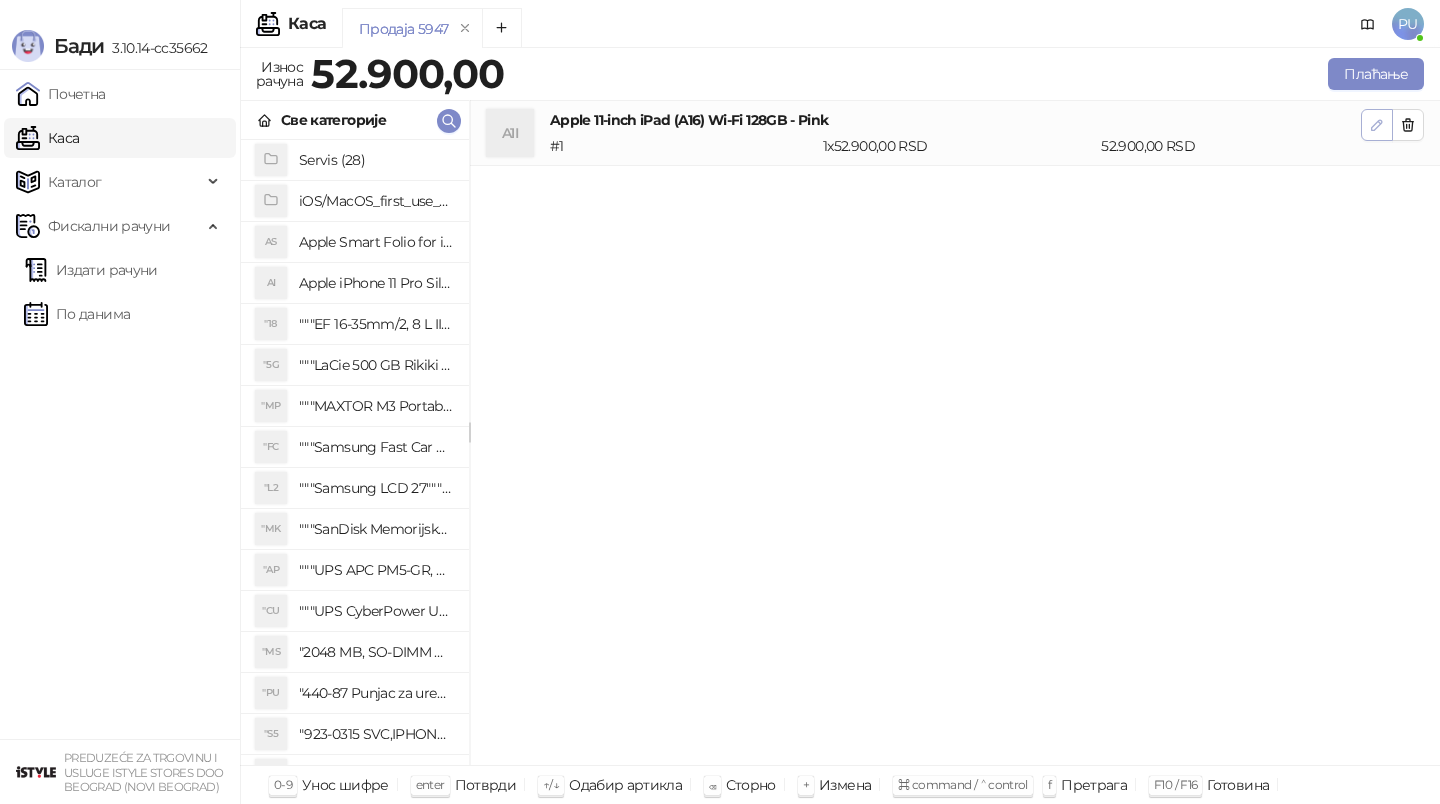 click 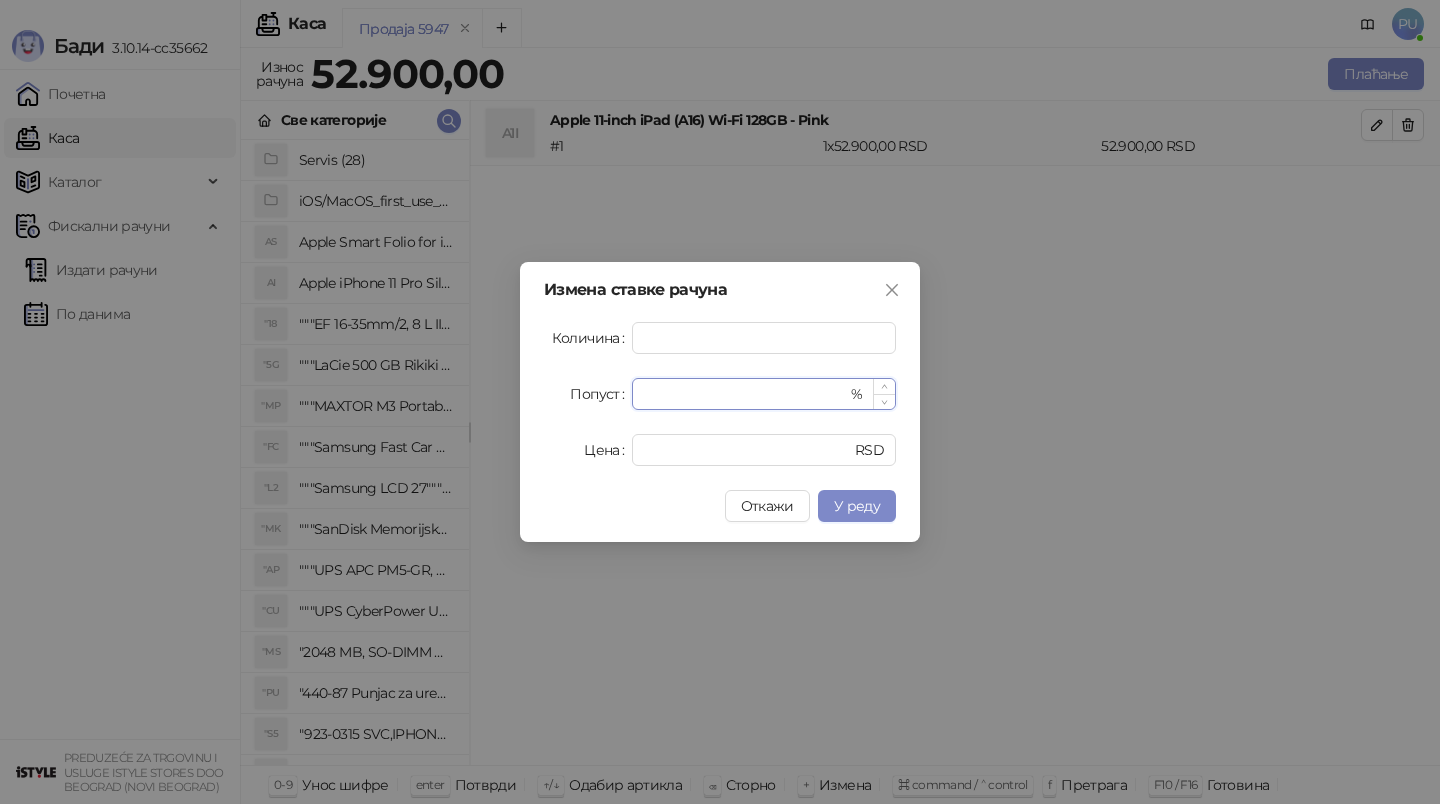 click on "*" at bounding box center (745, 394) 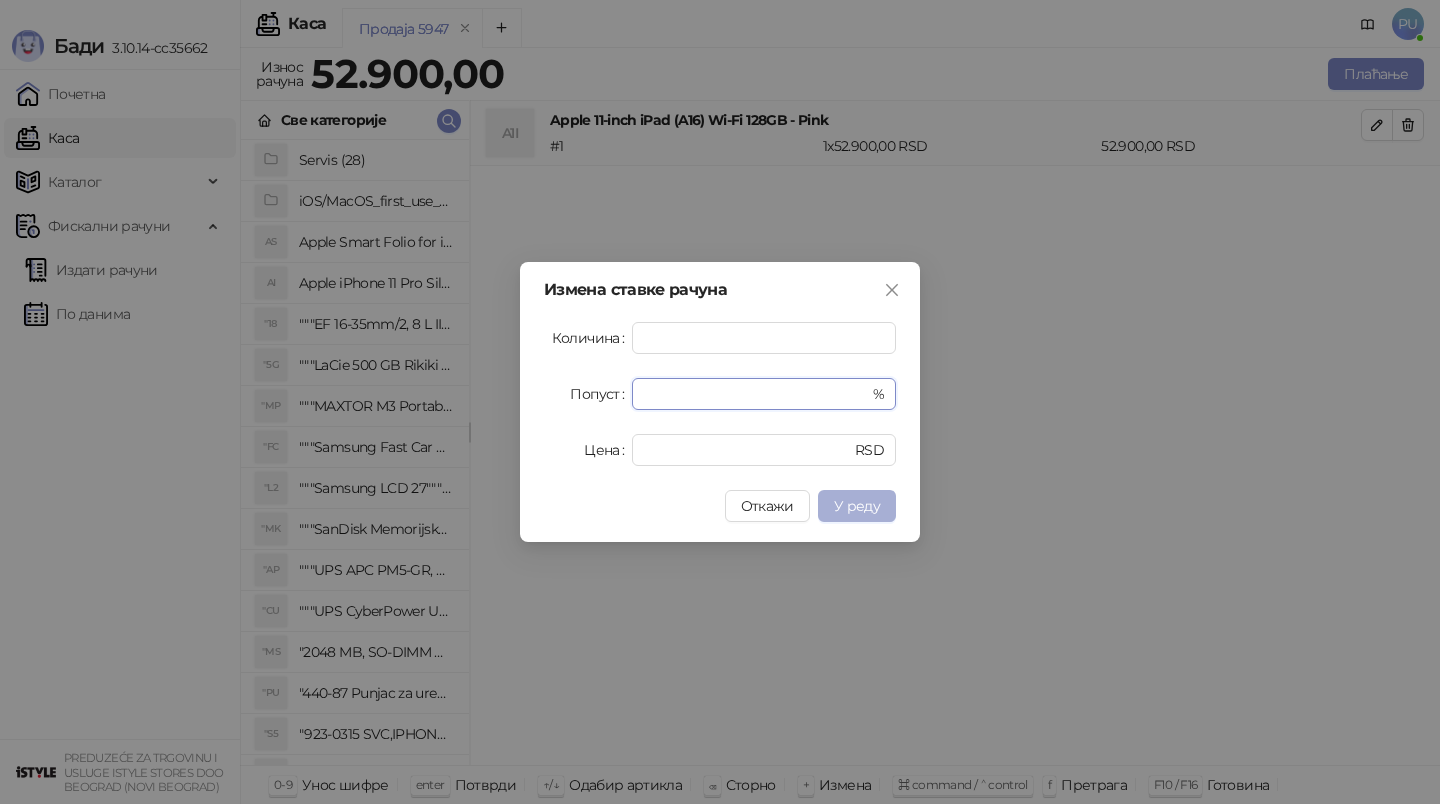 type on "**********" 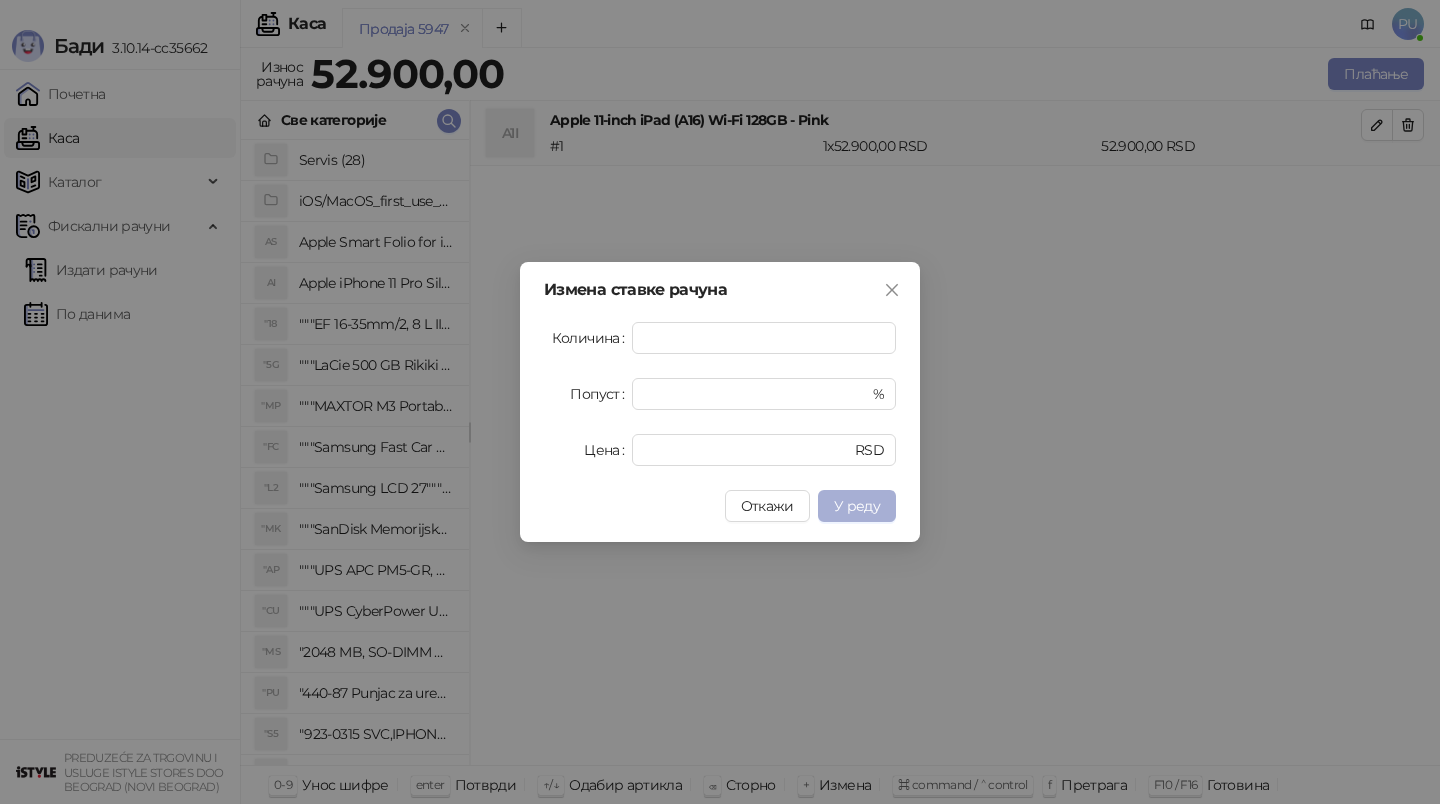 click on "У реду" at bounding box center [857, 506] 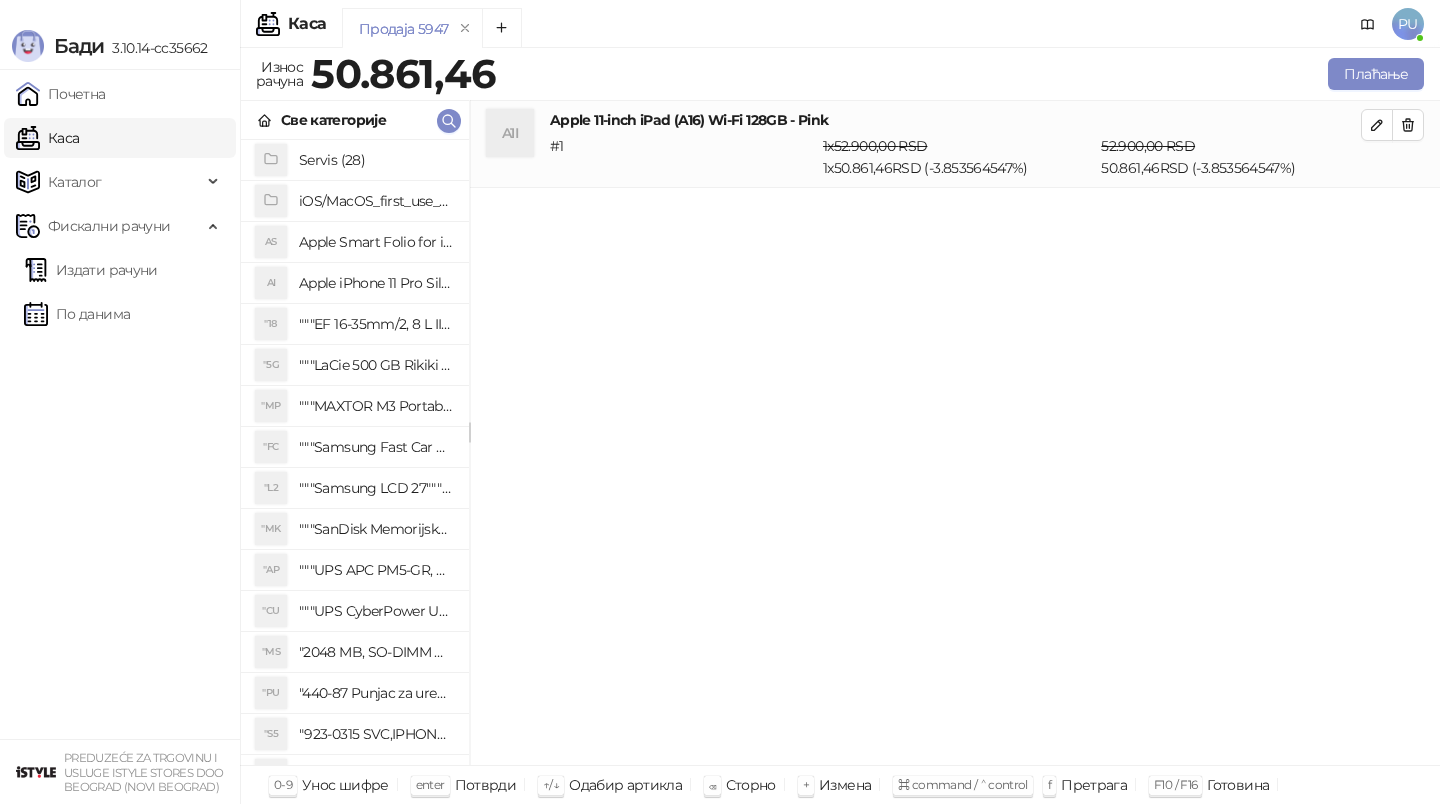 click on "Продаја 5947" at bounding box center [823, 31] 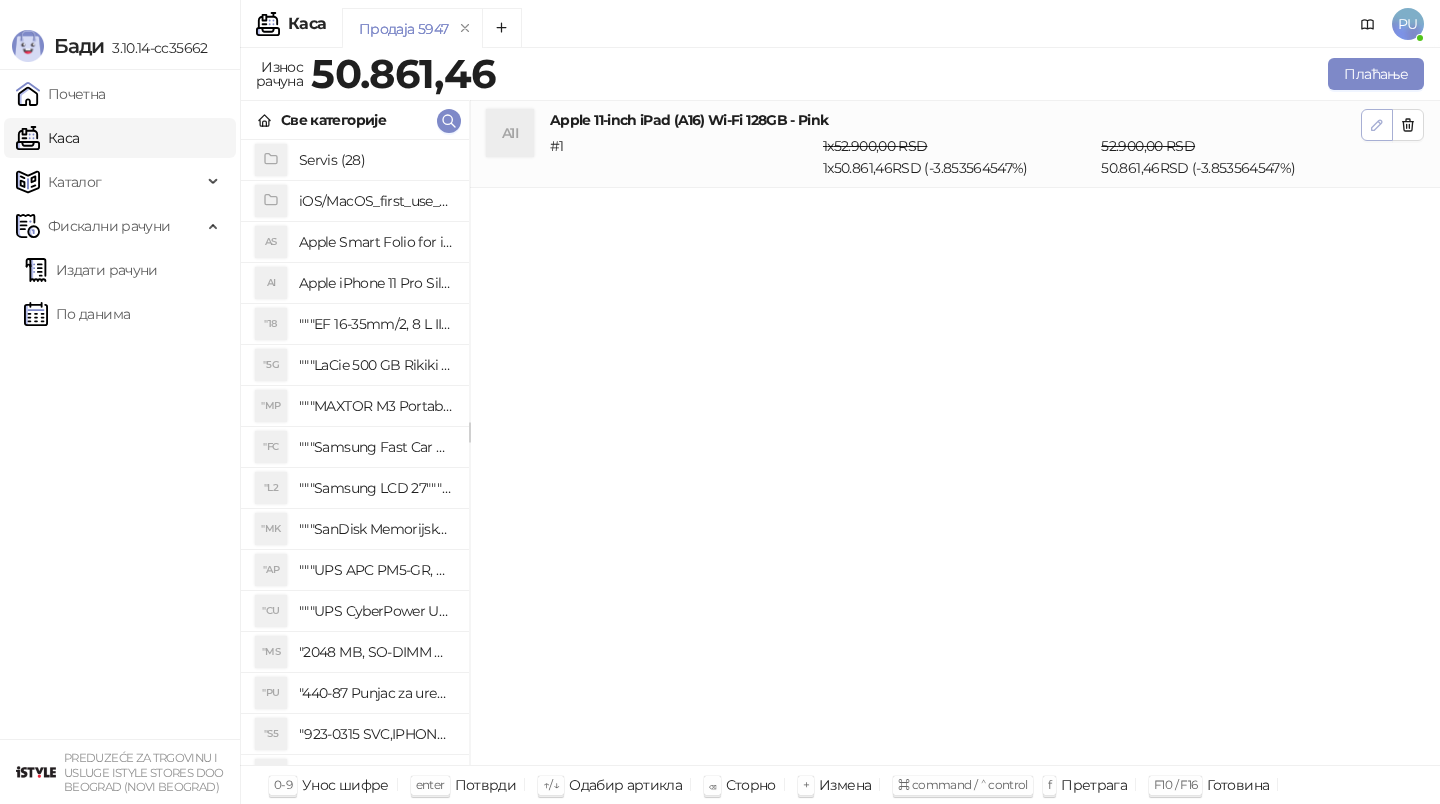click at bounding box center [1377, 124] 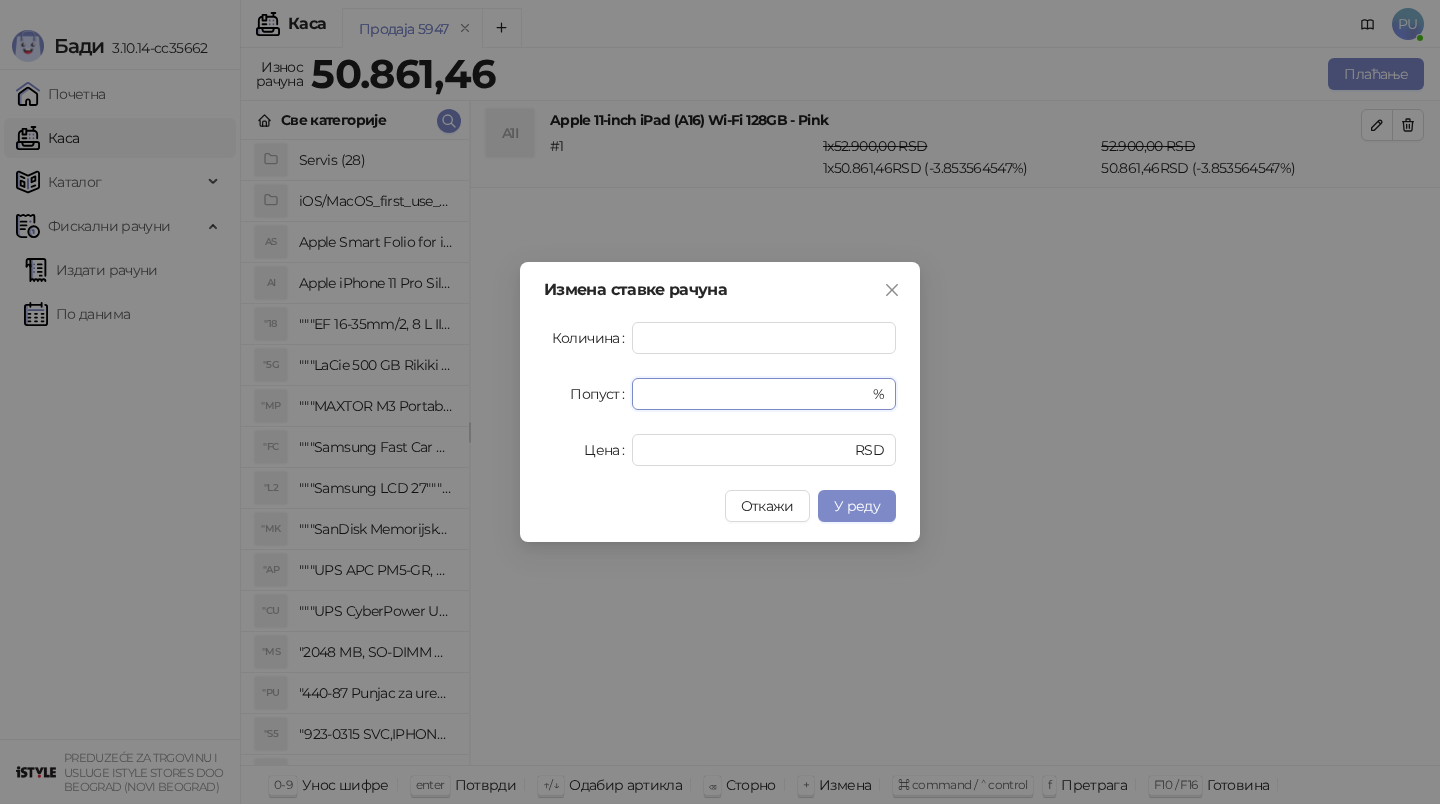 drag, startPoint x: 752, startPoint y: 397, endPoint x: 461, endPoint y: 397, distance: 291 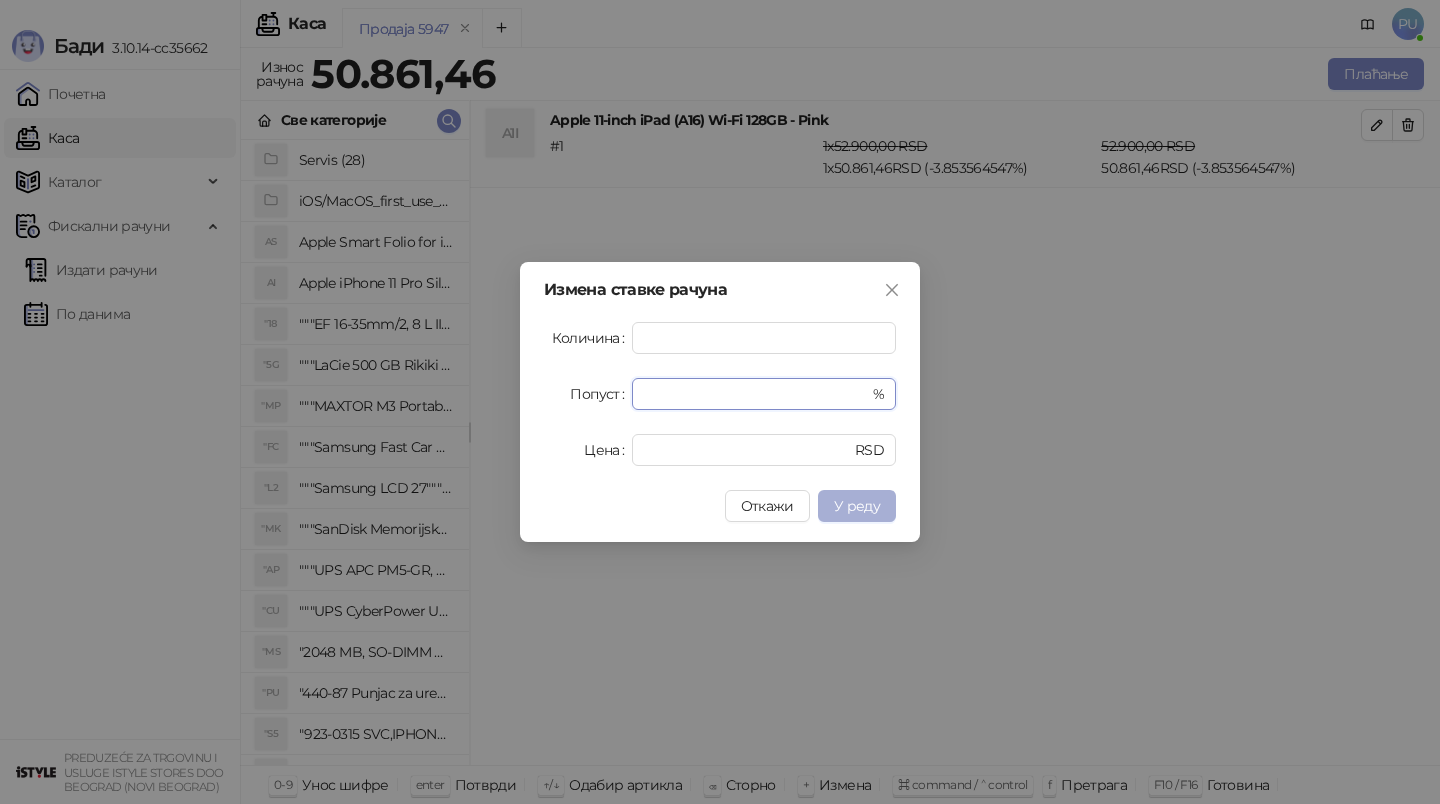 type on "*" 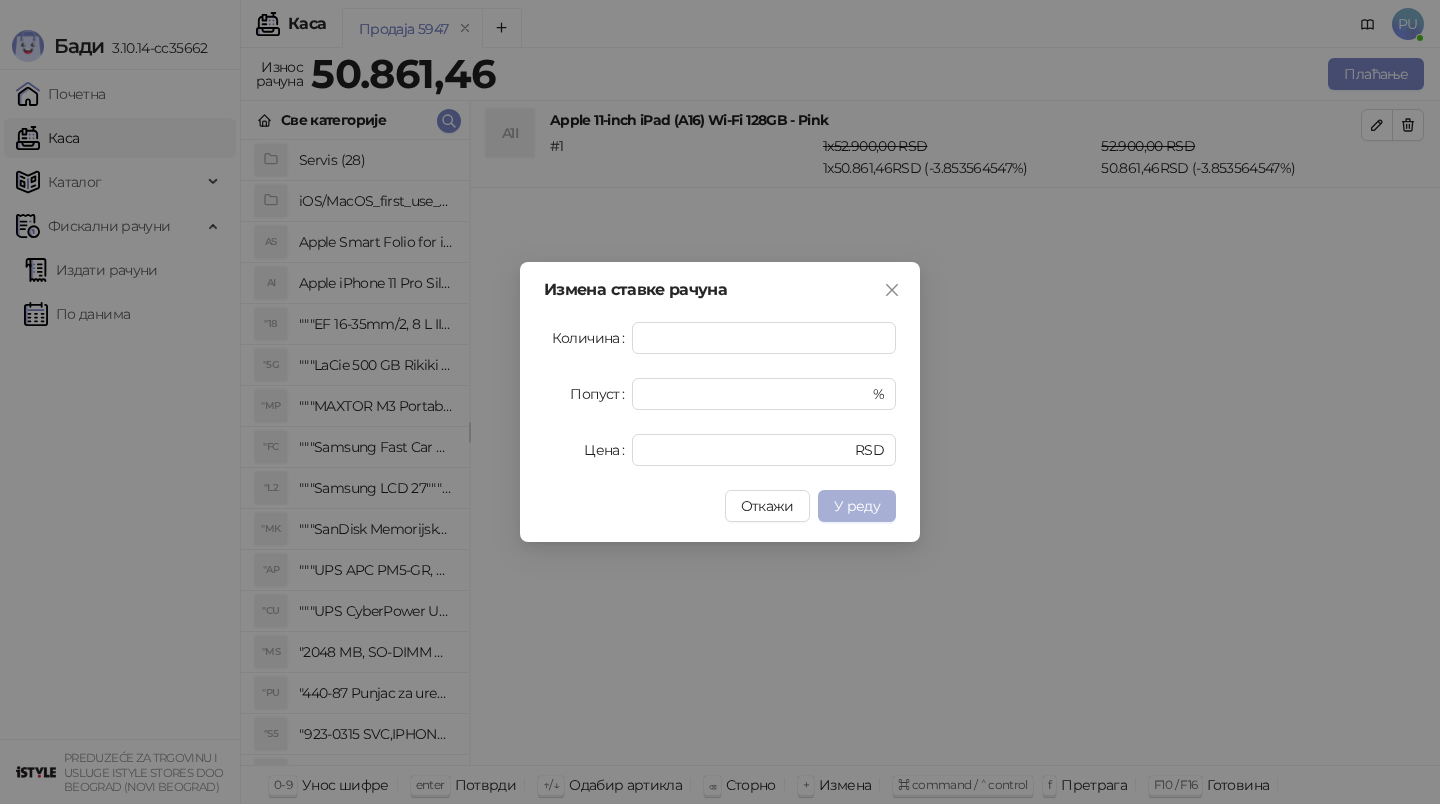 click on "У реду" at bounding box center (857, 506) 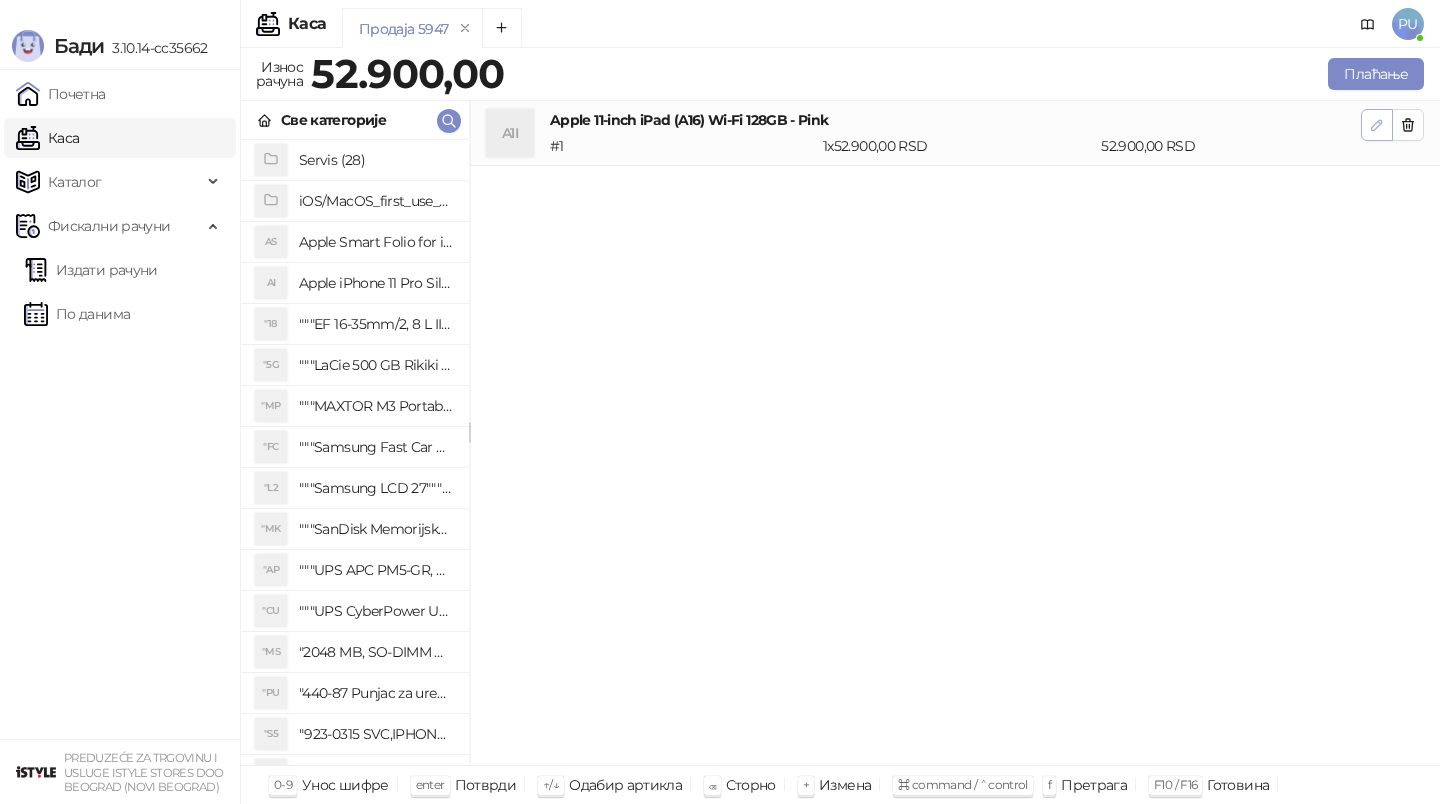 click 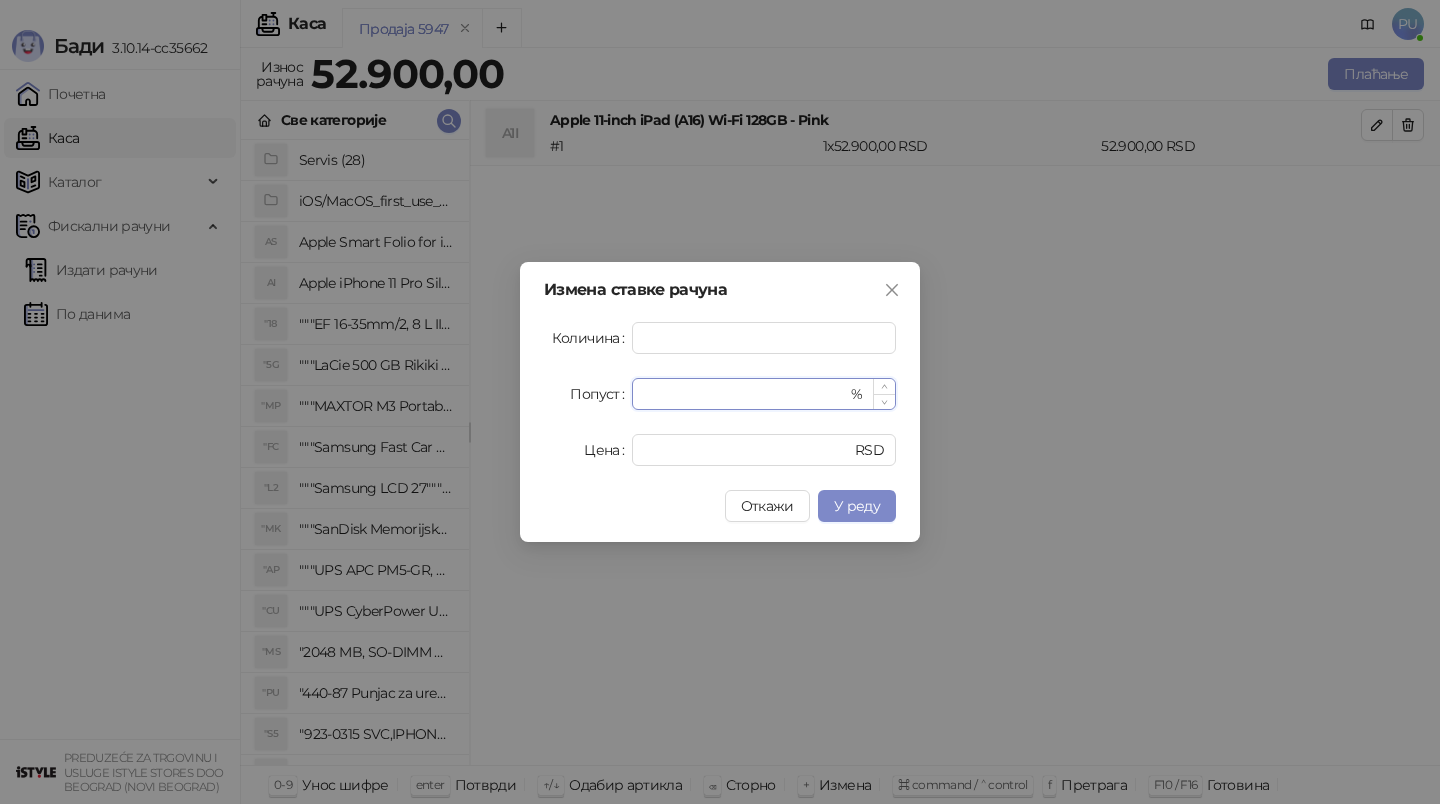 click on "*" at bounding box center (745, 394) 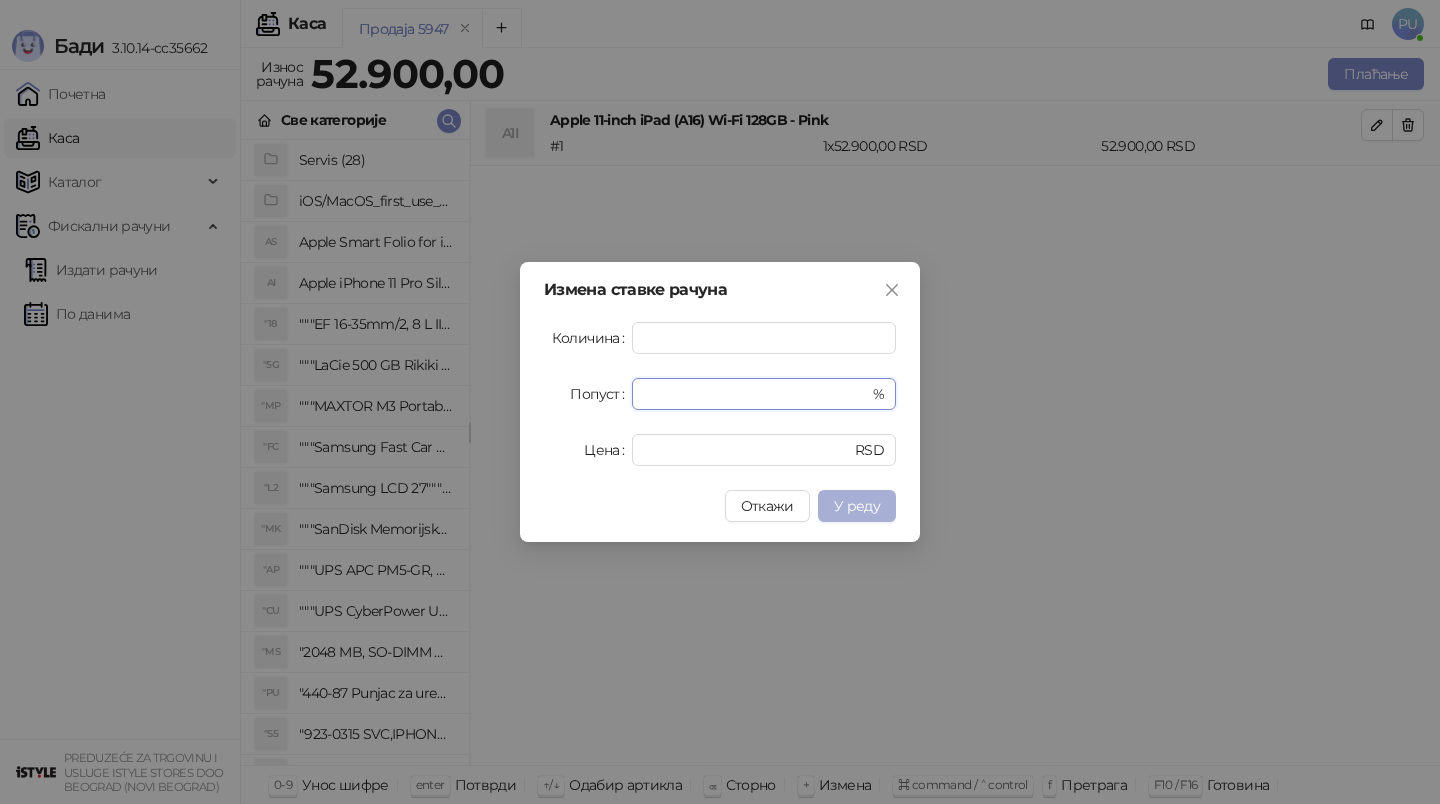 type on "**********" 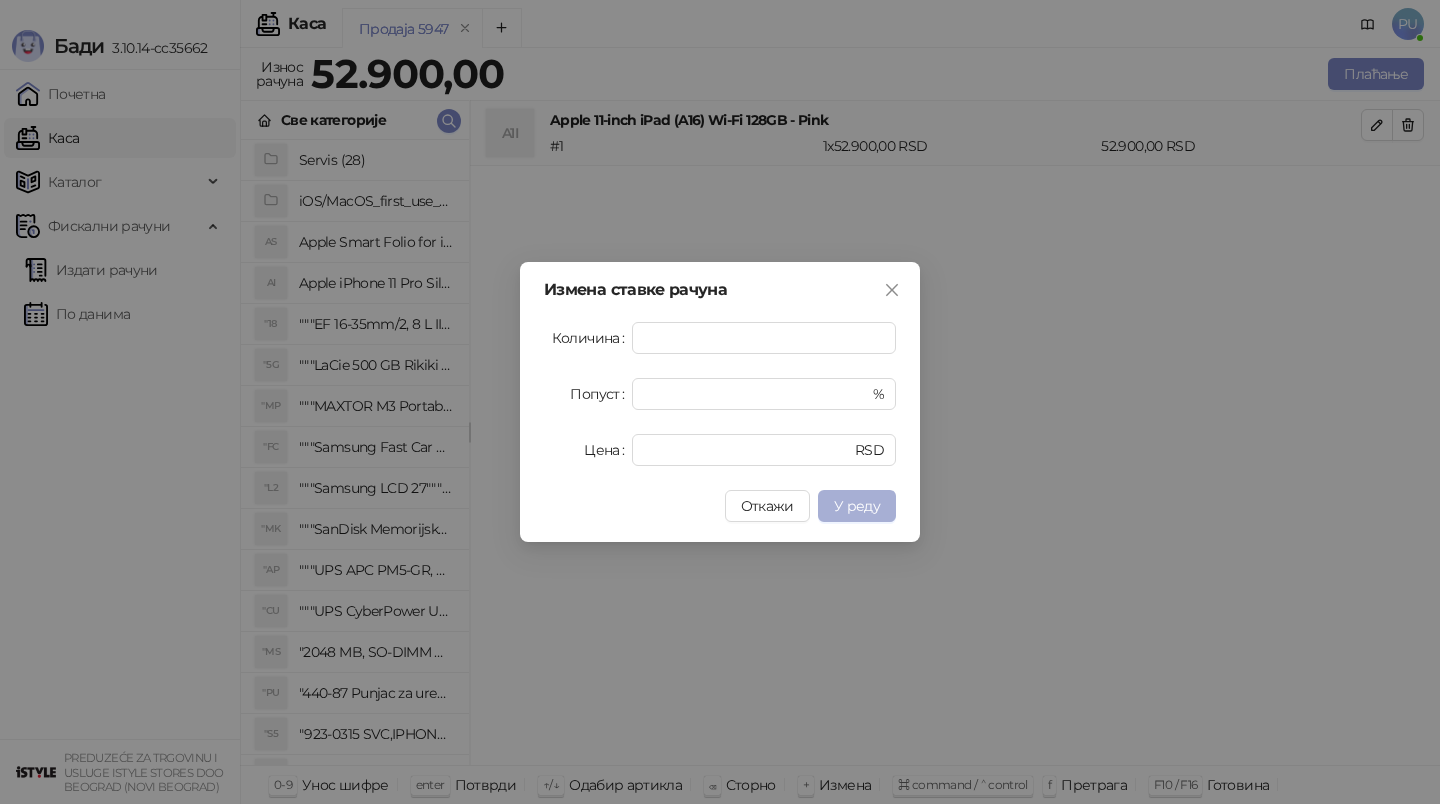 click on "У реду" at bounding box center [857, 506] 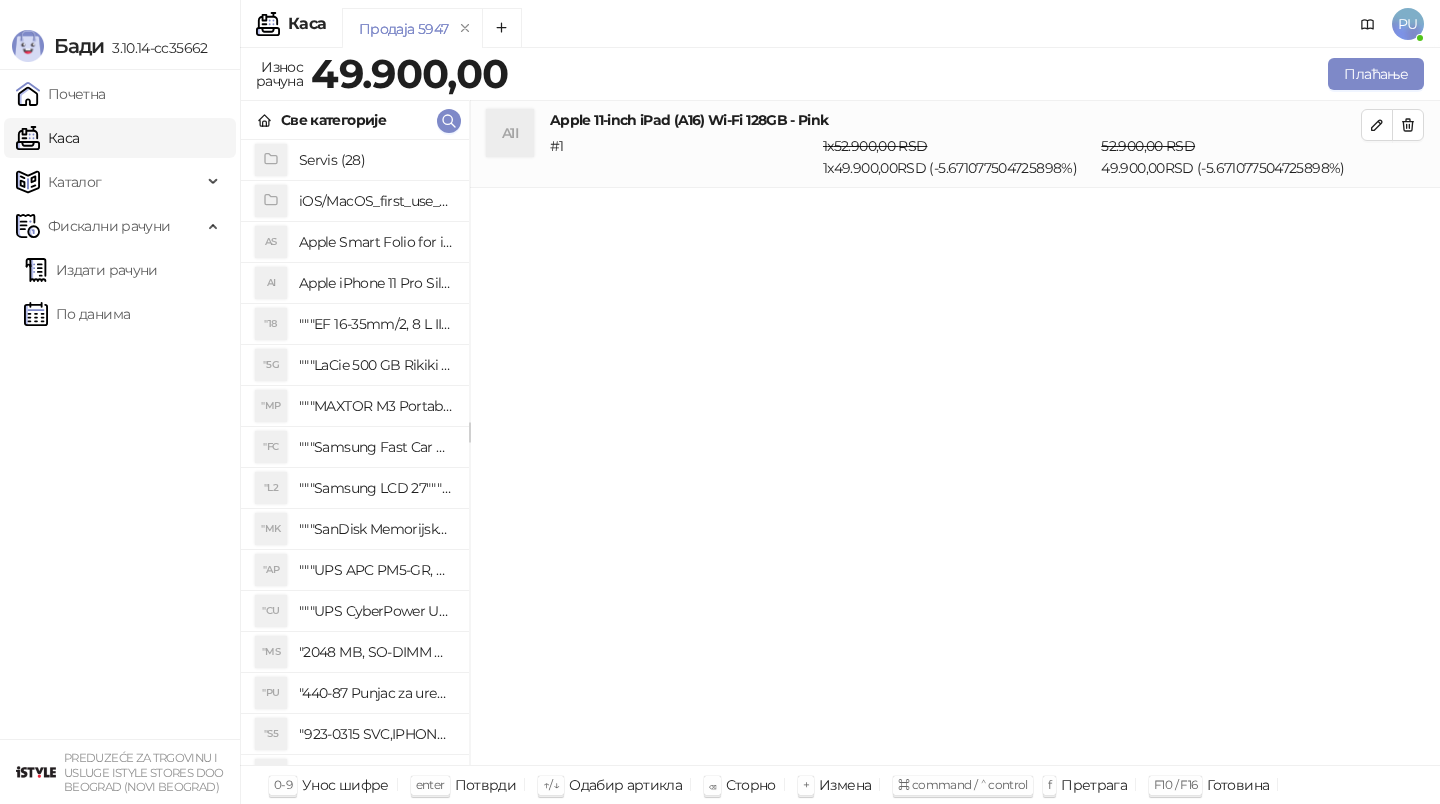 click on "Продаја 5947" at bounding box center (823, 31) 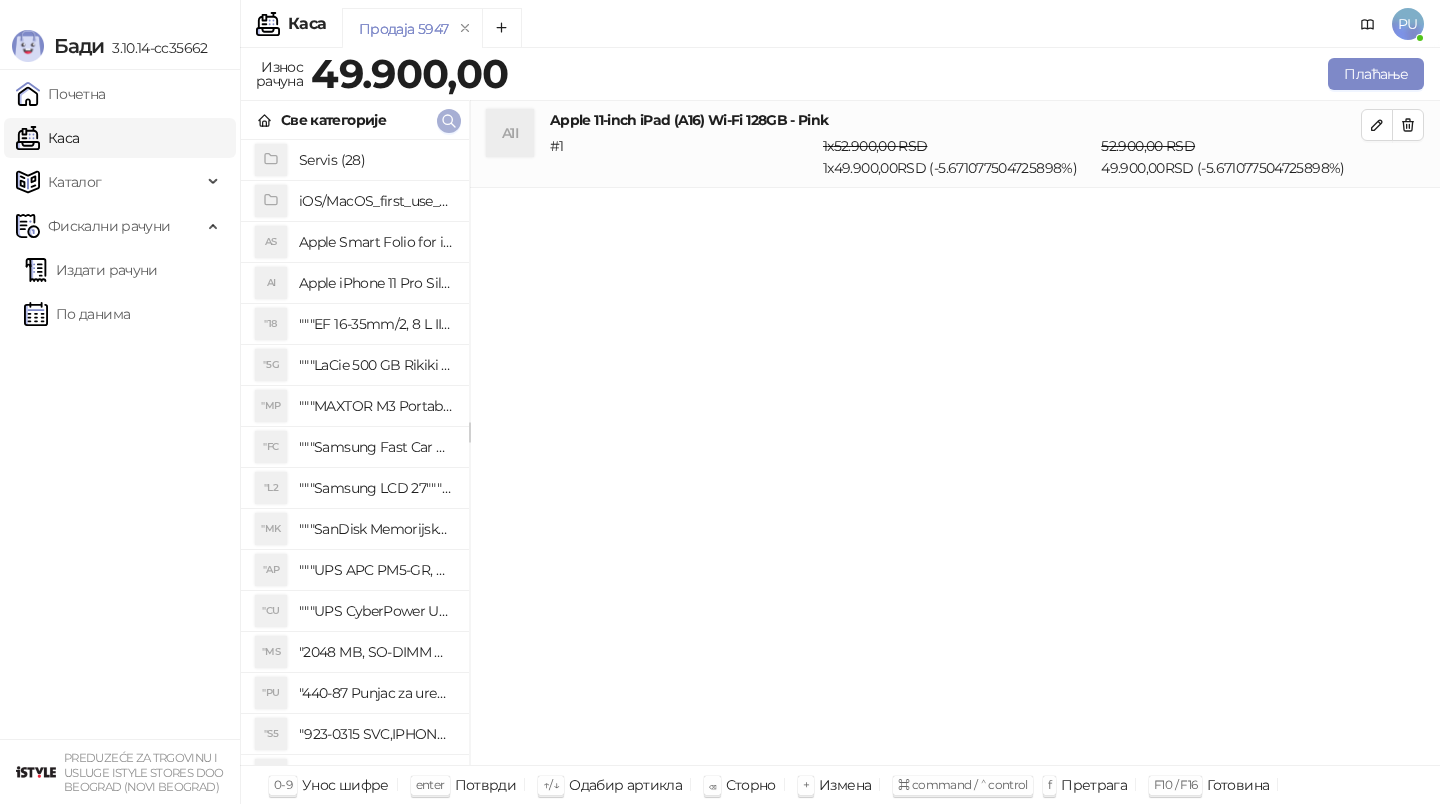 click 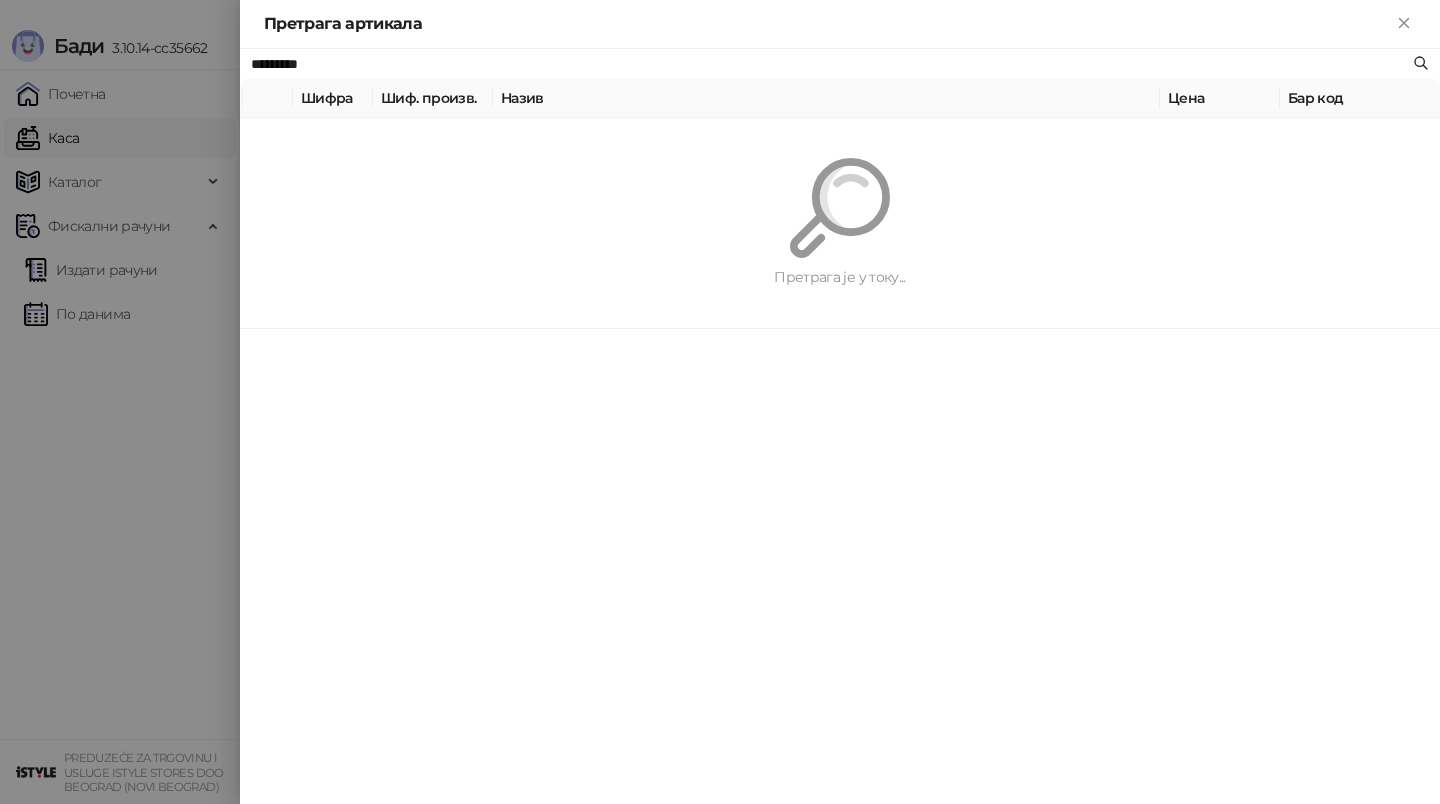 paste on "**********" 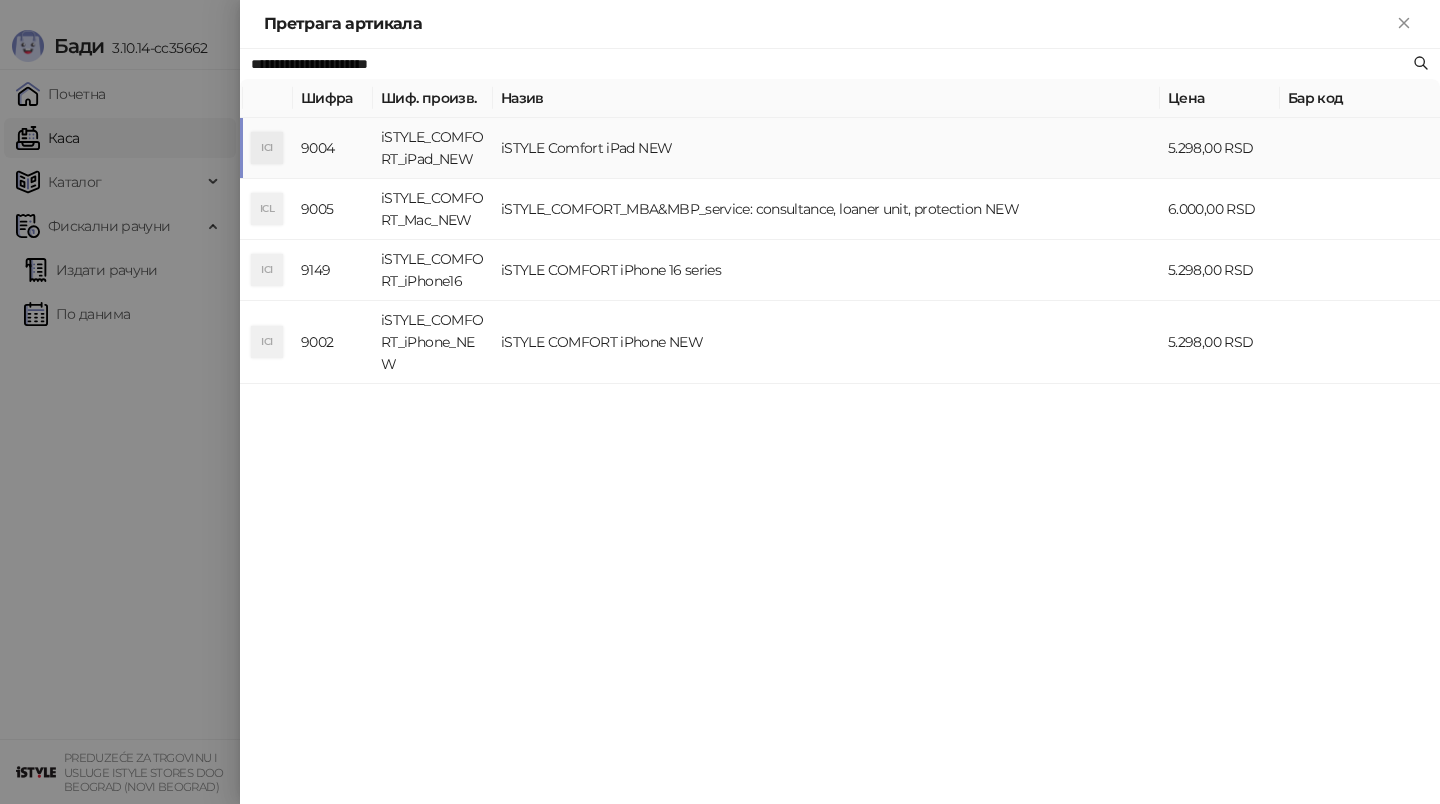 click on "iSTYLE Comfort iPad NEW" at bounding box center (826, 148) 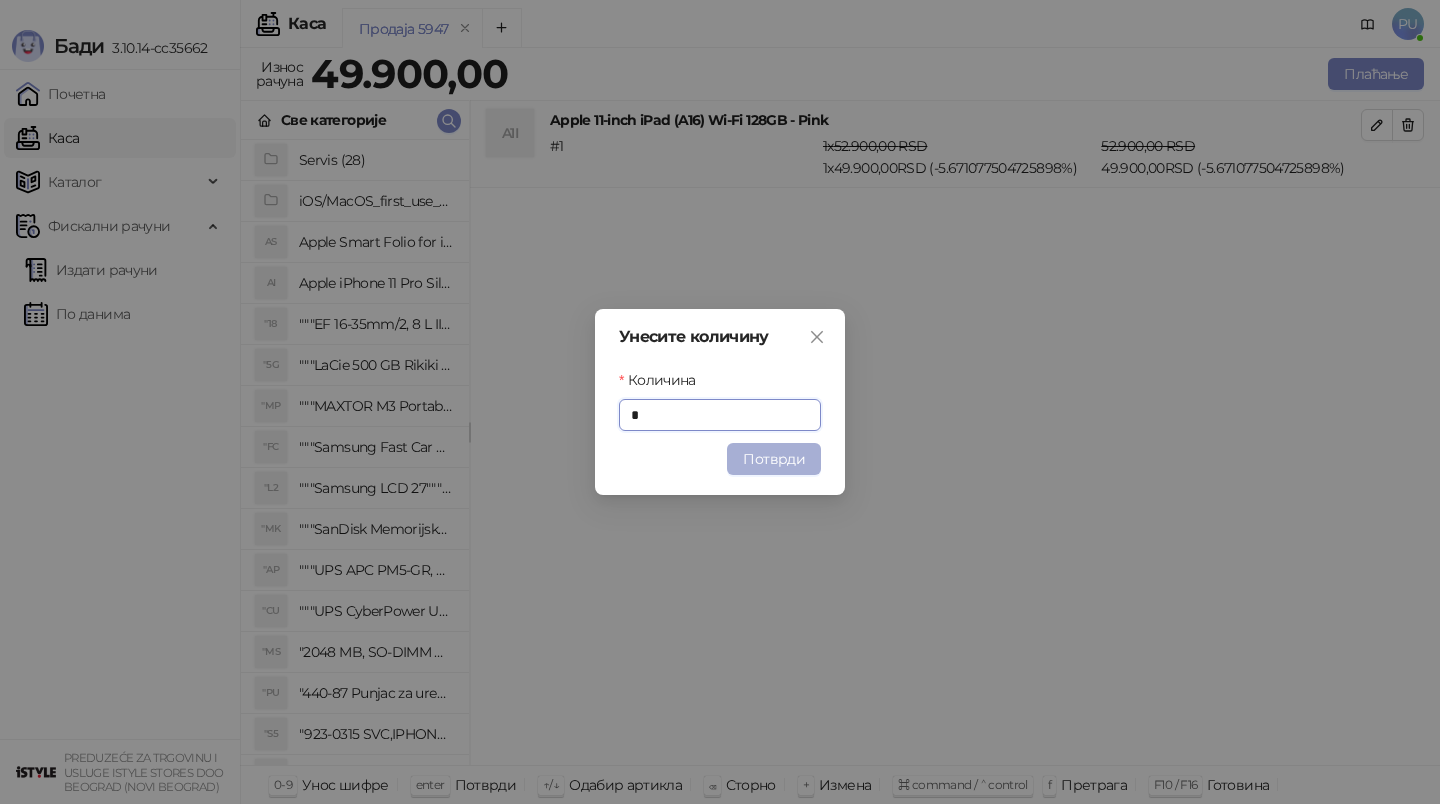 click on "Потврди" at bounding box center (774, 459) 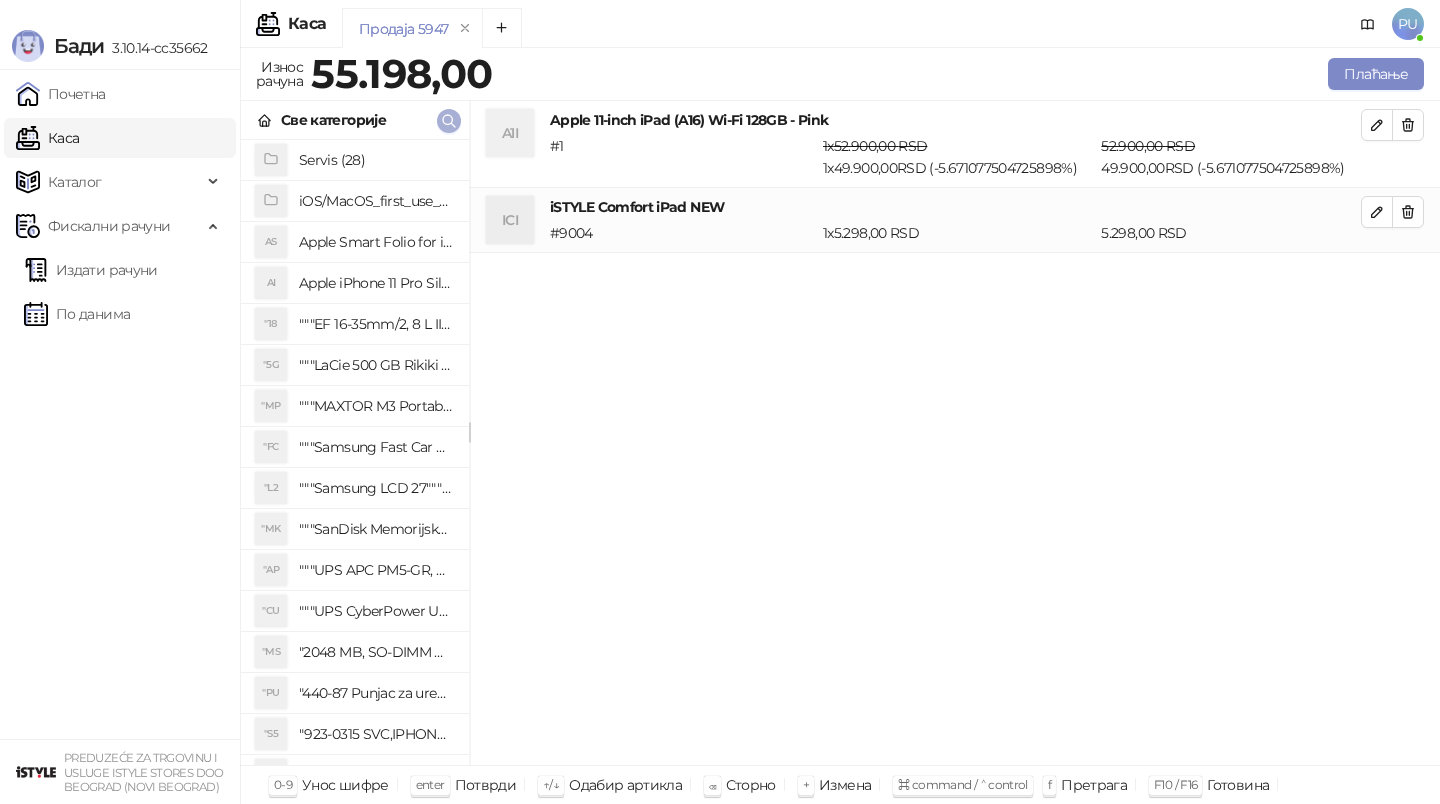 click 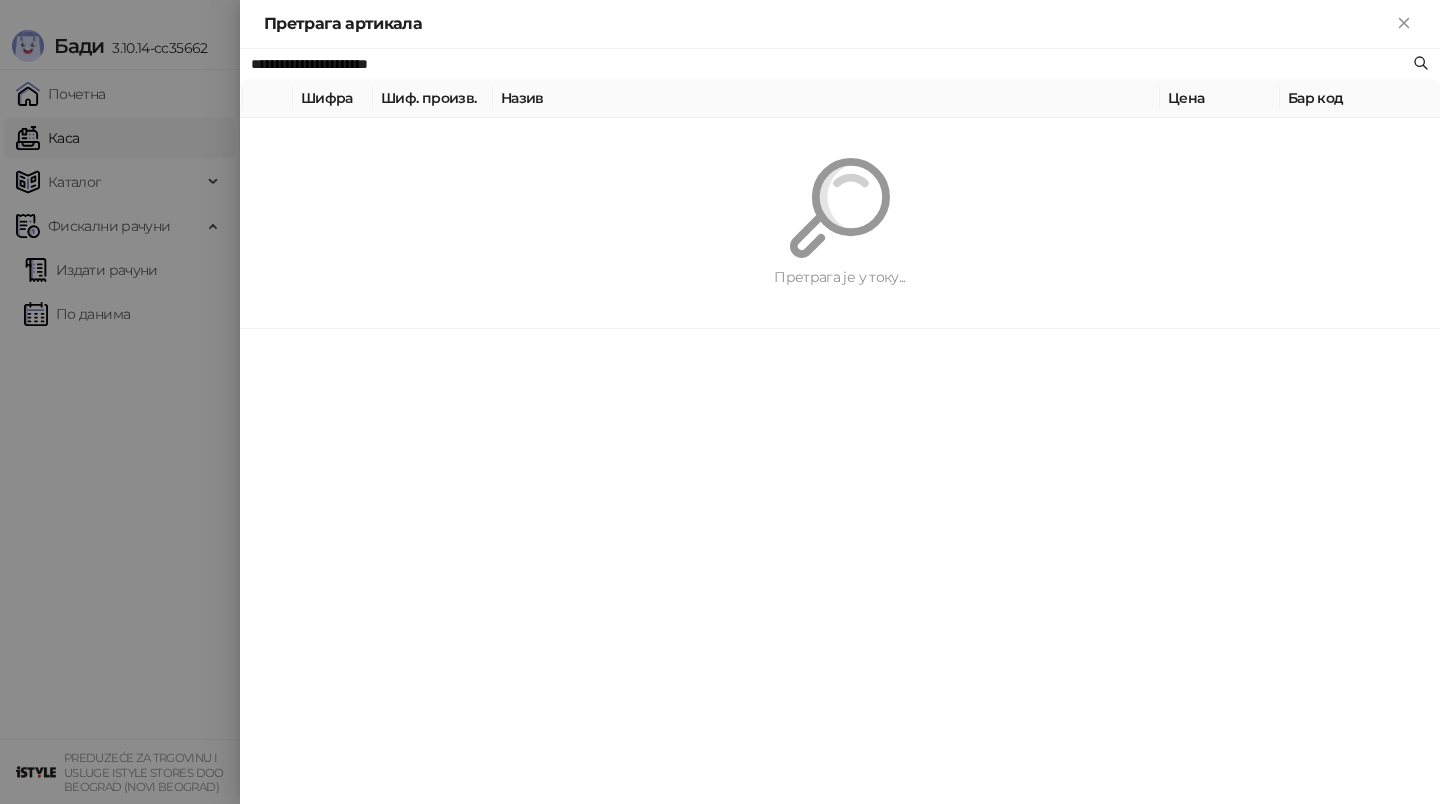 paste 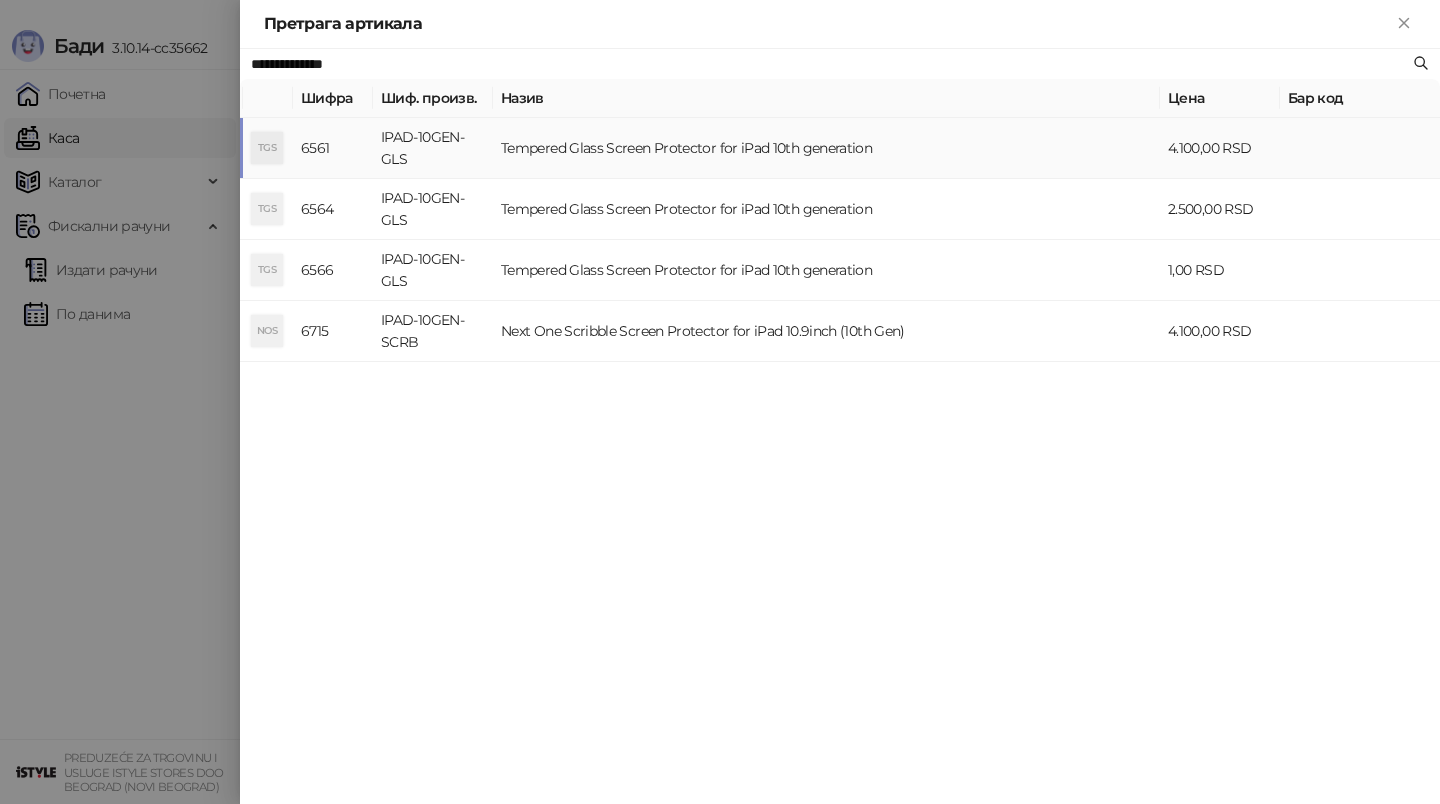 type on "**********" 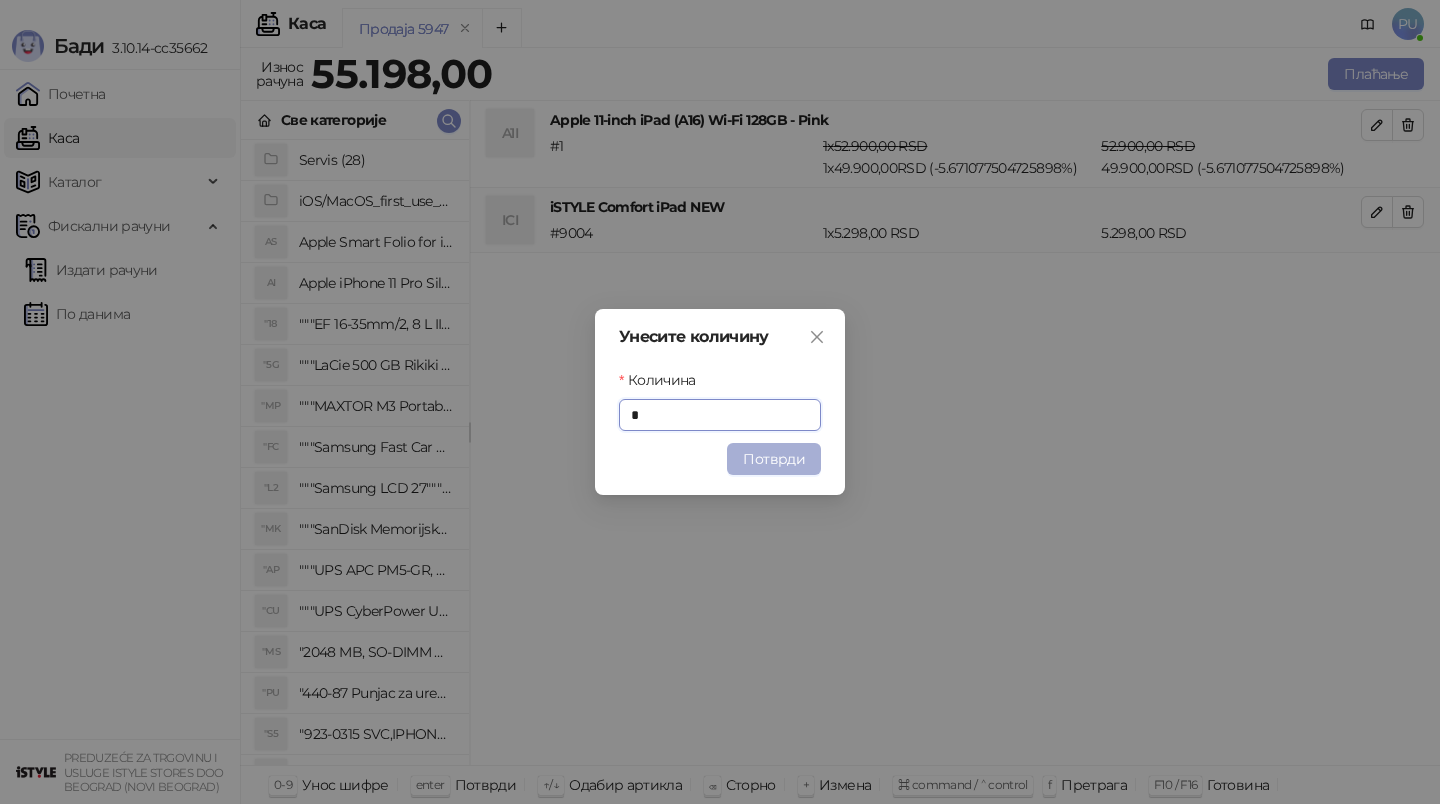 click on "Потврди" at bounding box center (774, 459) 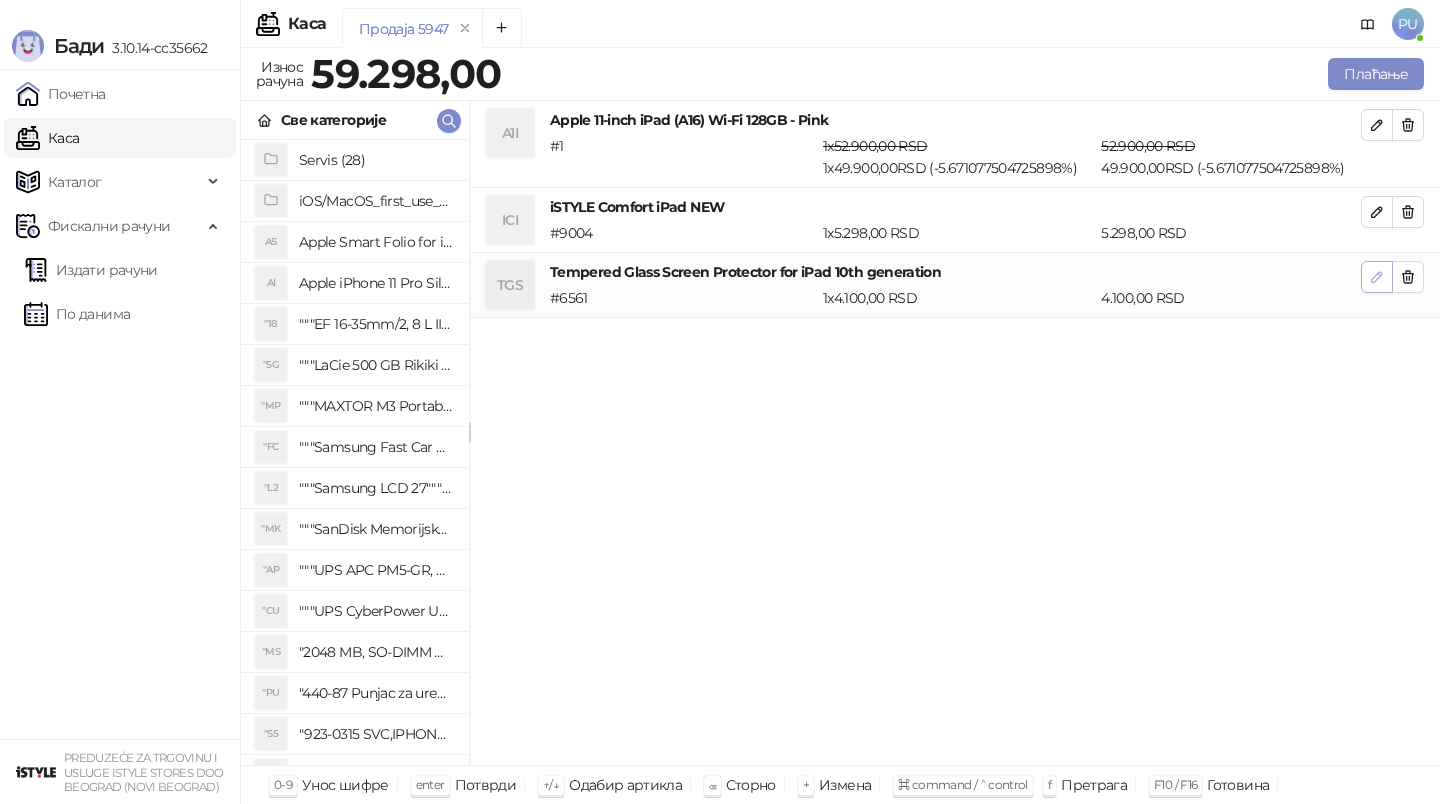 click at bounding box center (1377, 277) 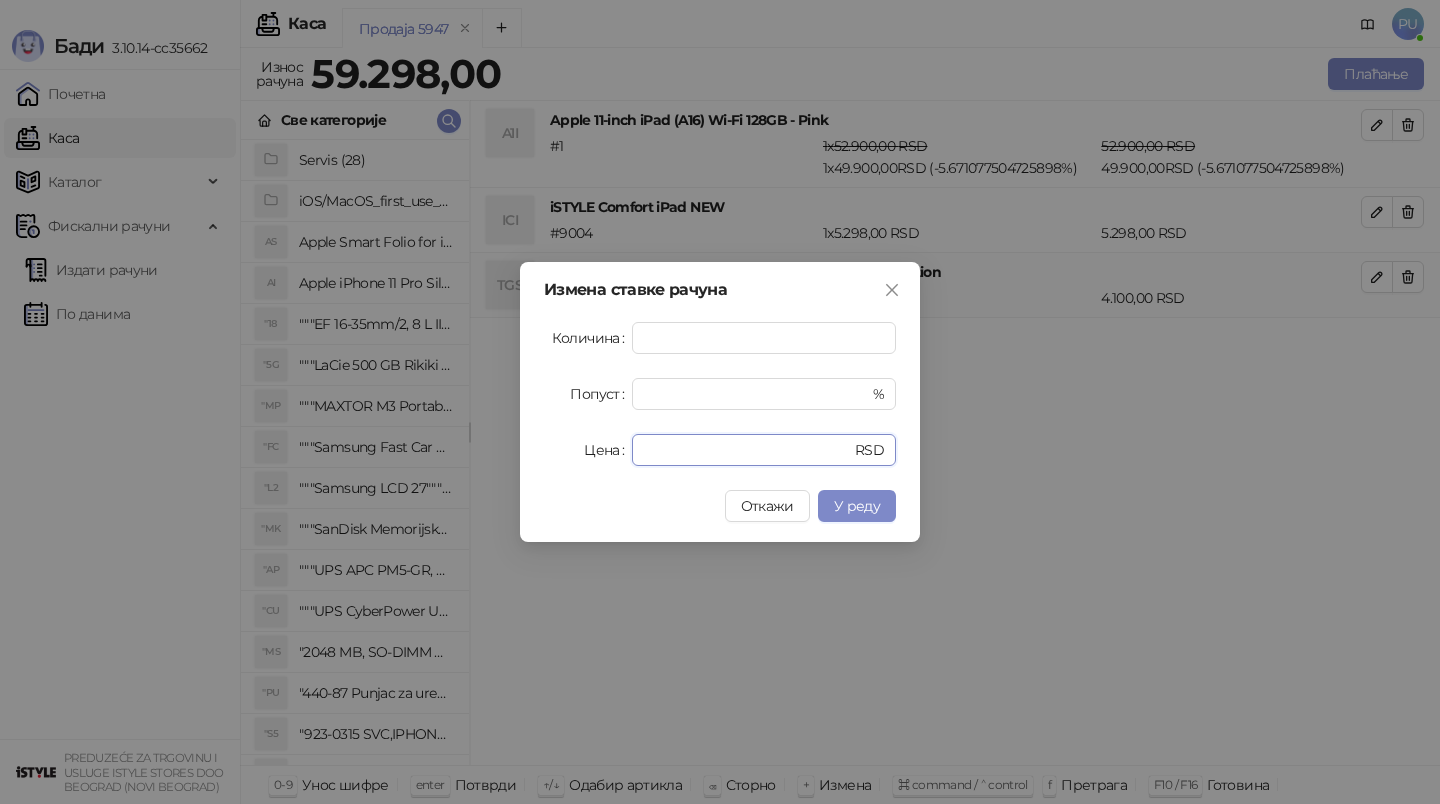 drag, startPoint x: 746, startPoint y: 442, endPoint x: 553, endPoint y: 442, distance: 193 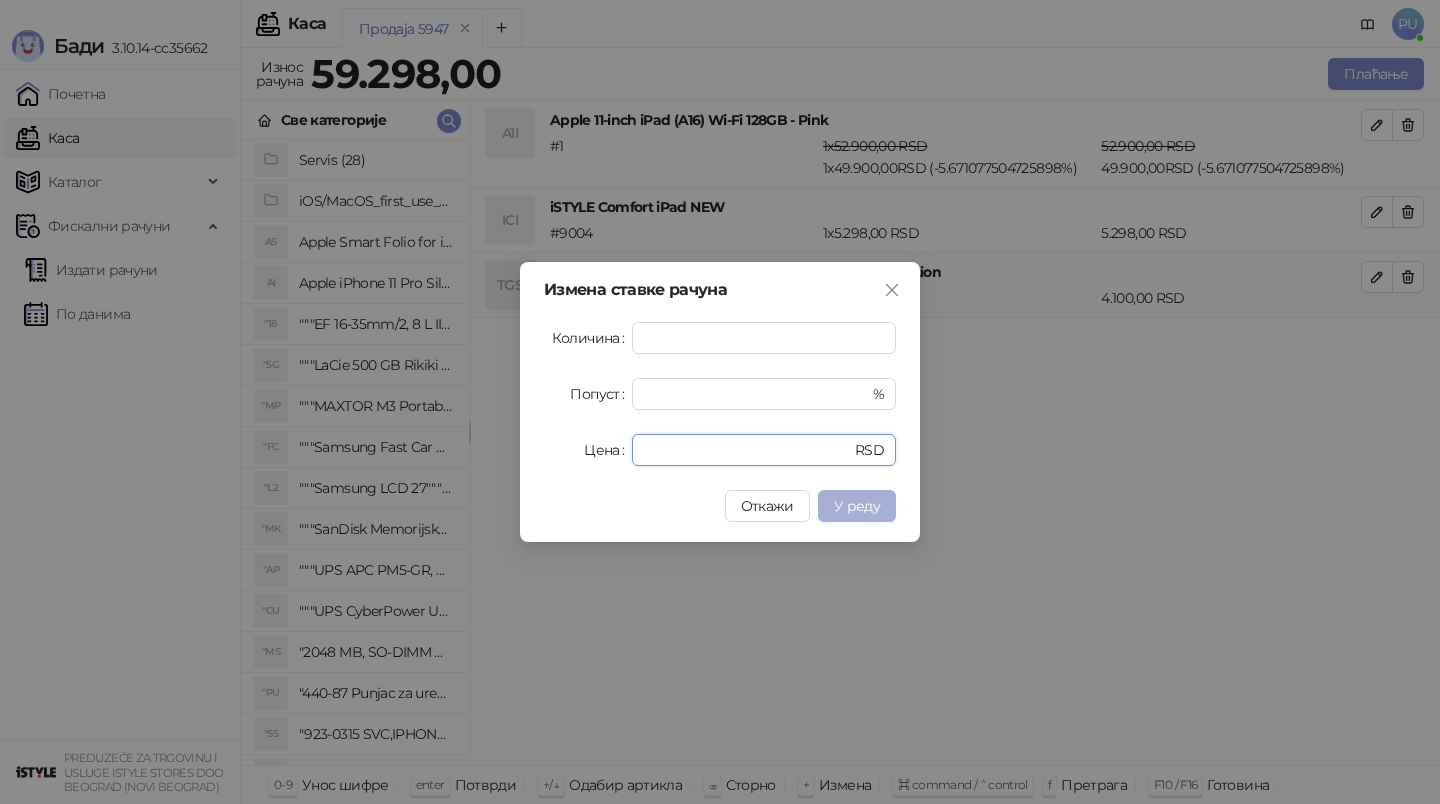 type on "*" 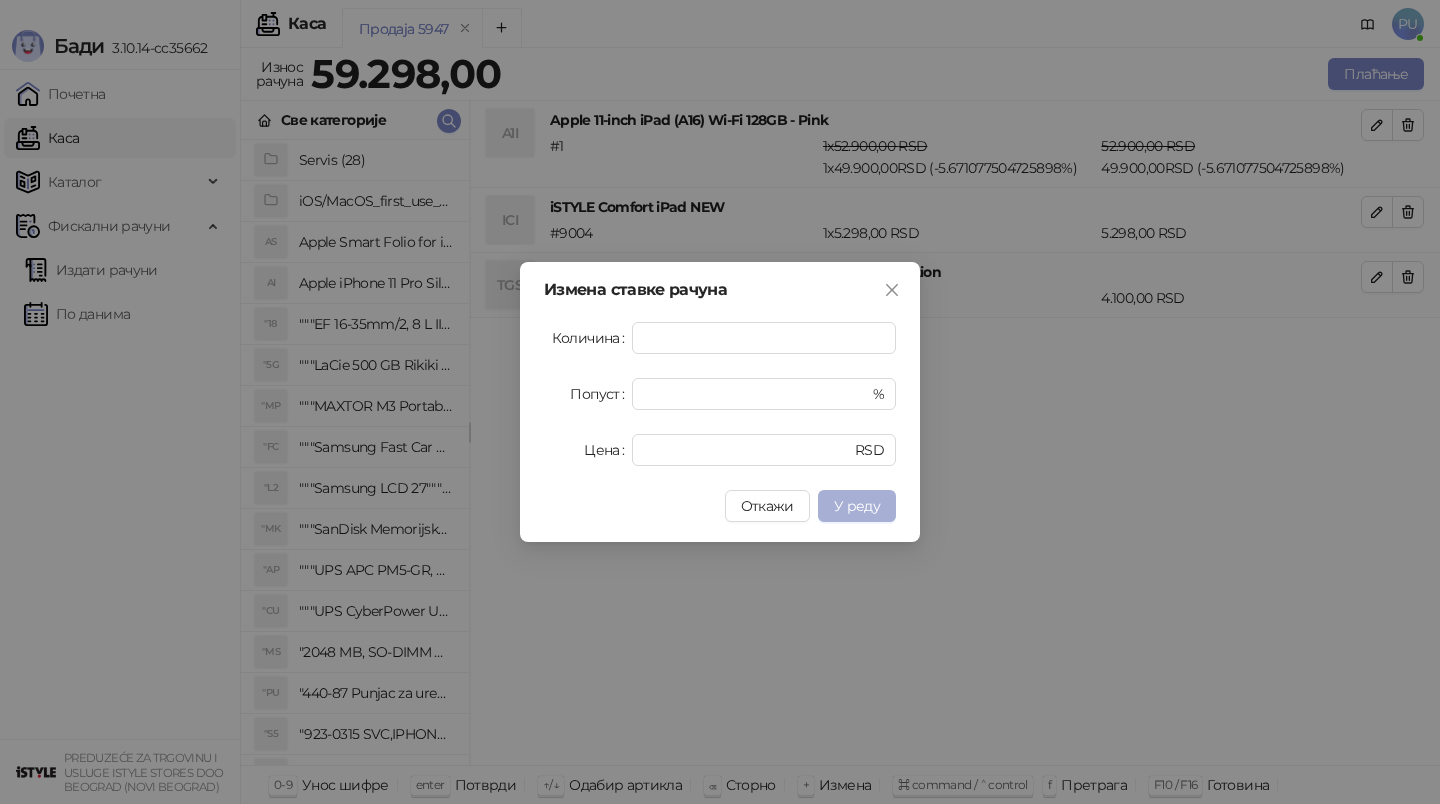 click on "У реду" at bounding box center [857, 506] 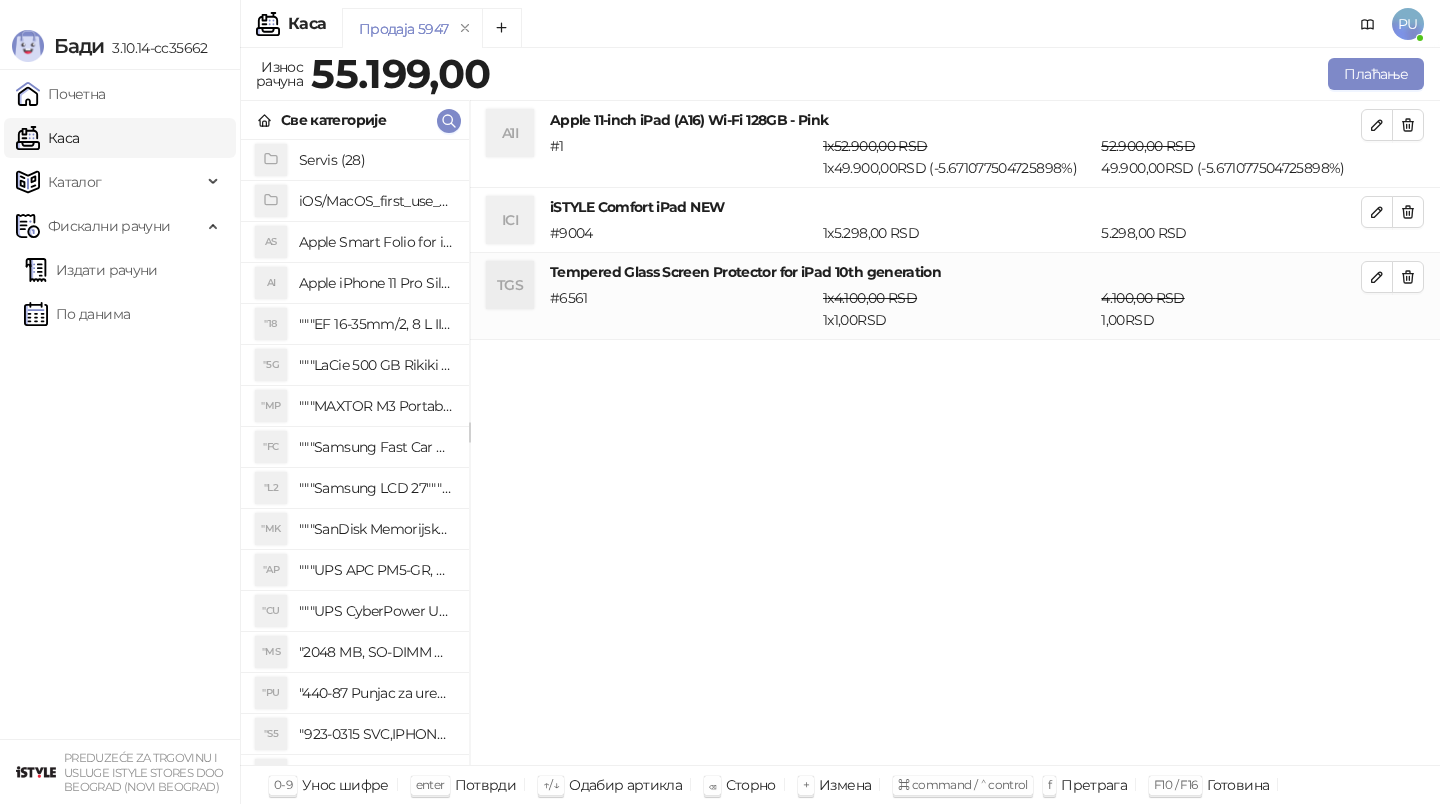 click on "Продаја 5947" at bounding box center (823, 31) 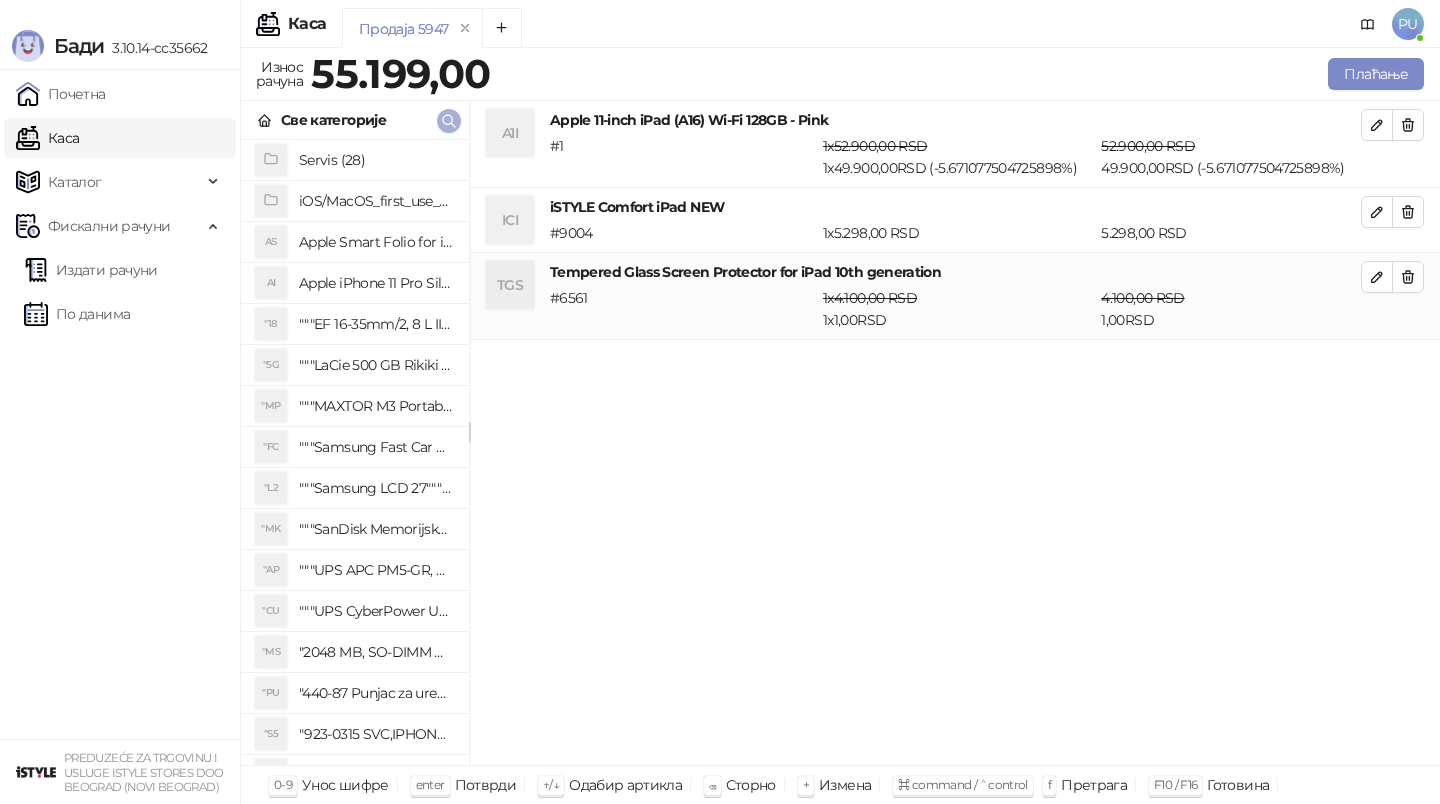 click 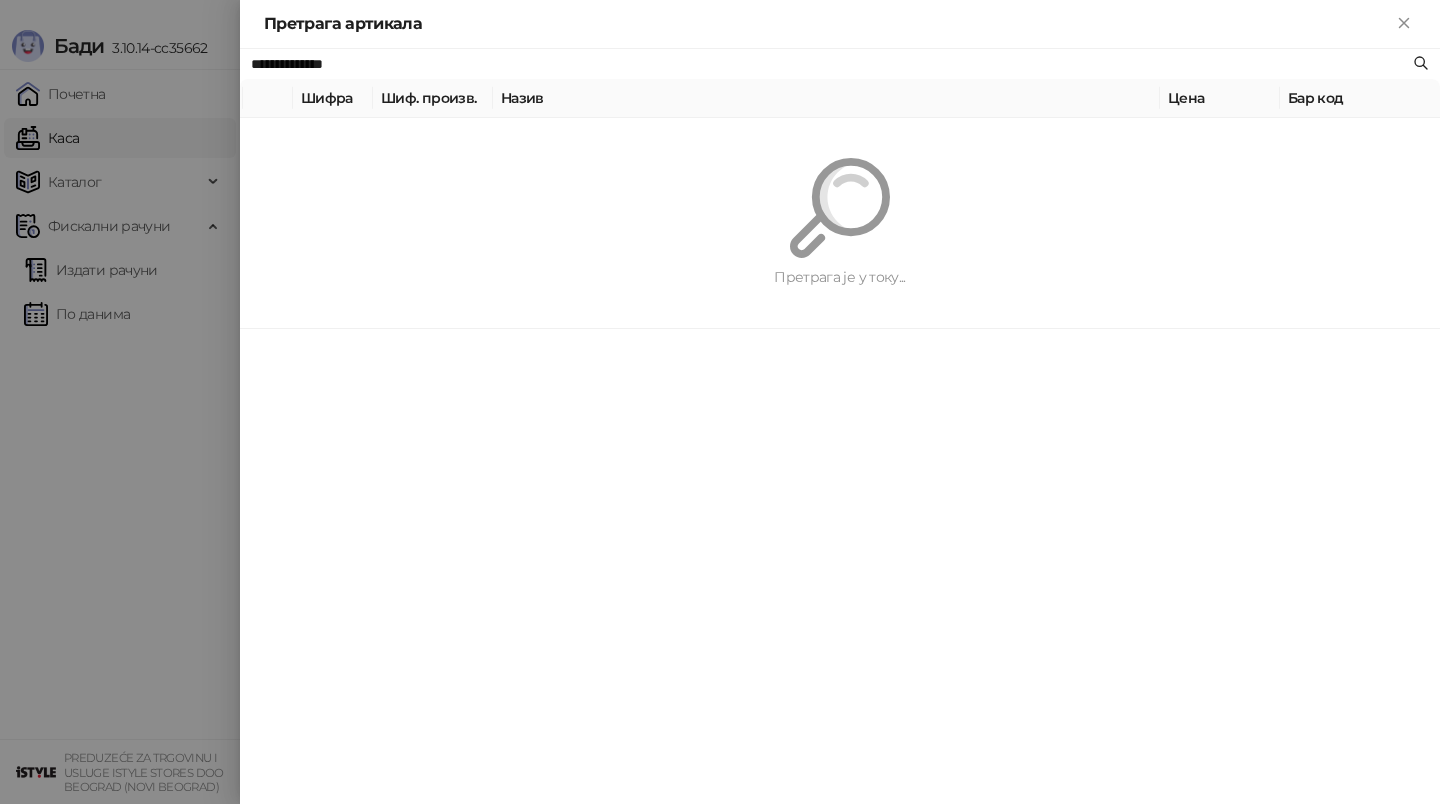 paste on "******" 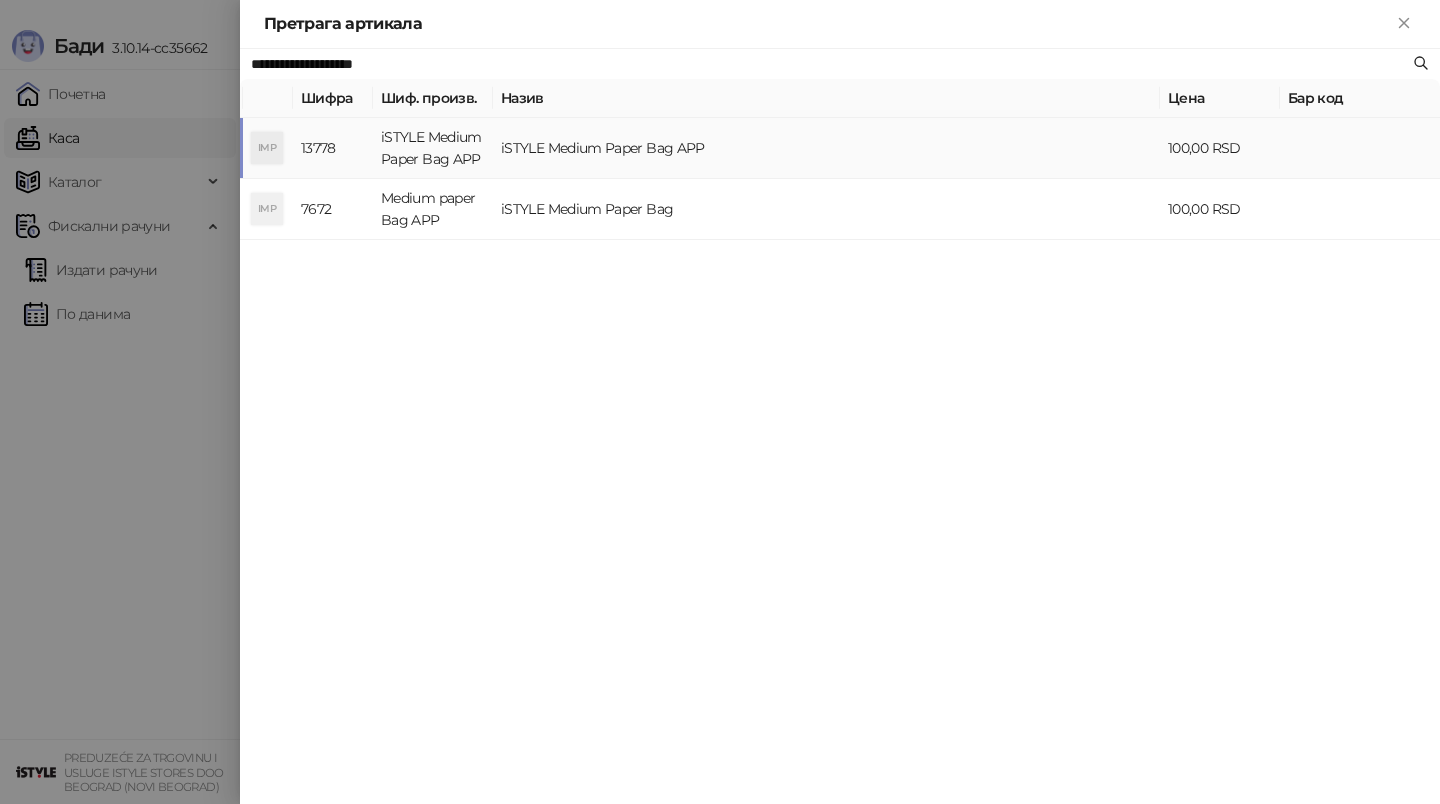 type on "**********" 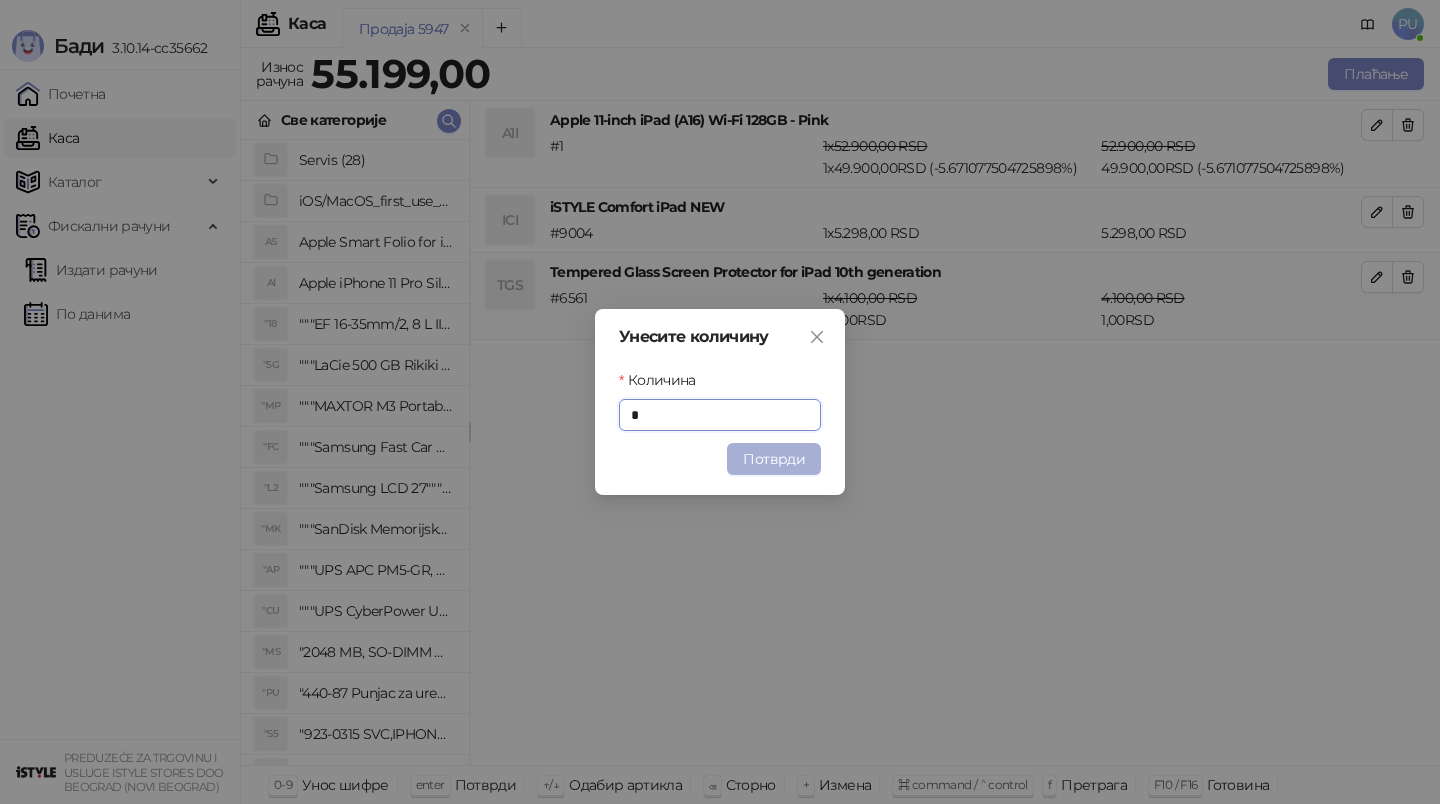 click on "Потврди" at bounding box center (774, 459) 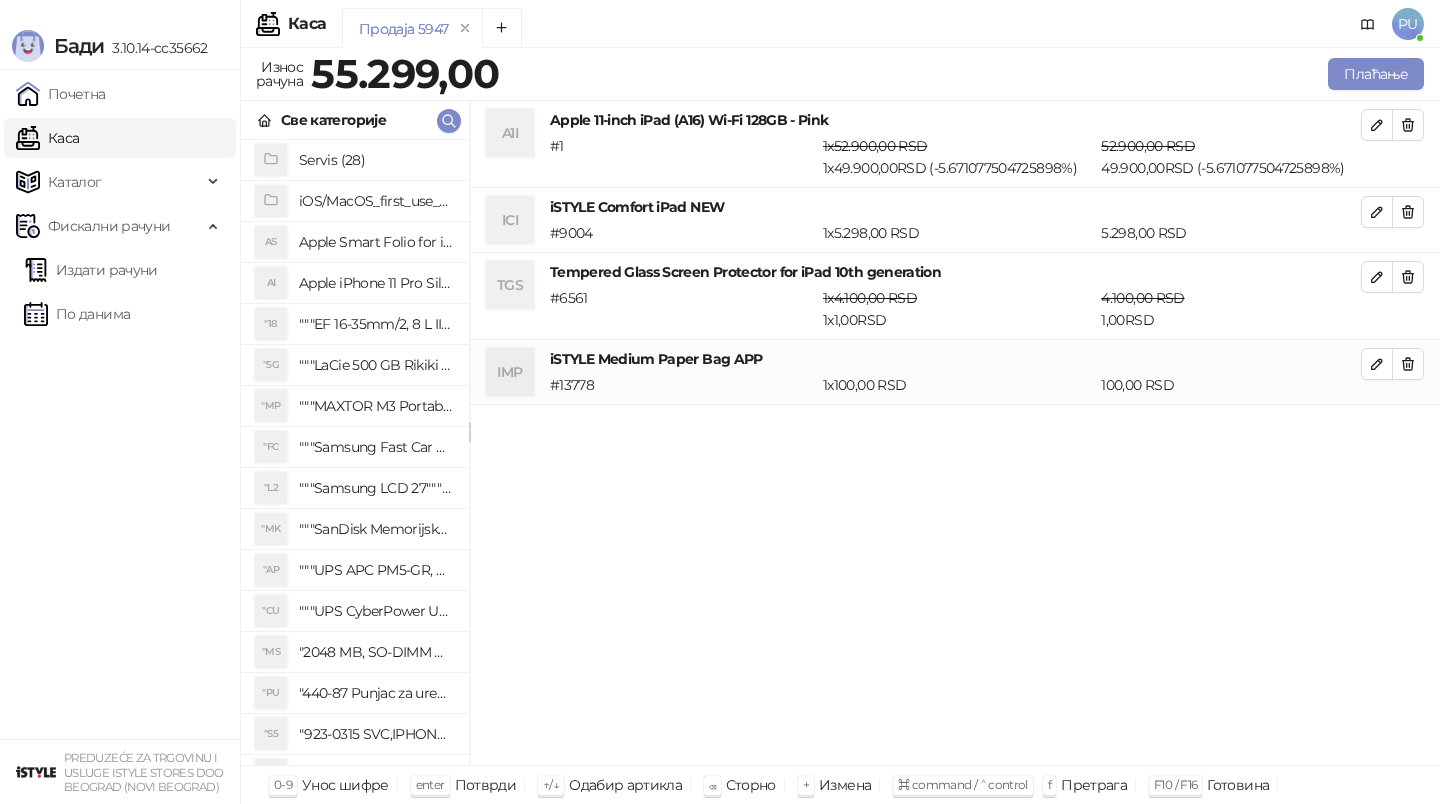 click on "Продаја 5947" at bounding box center (823, 31) 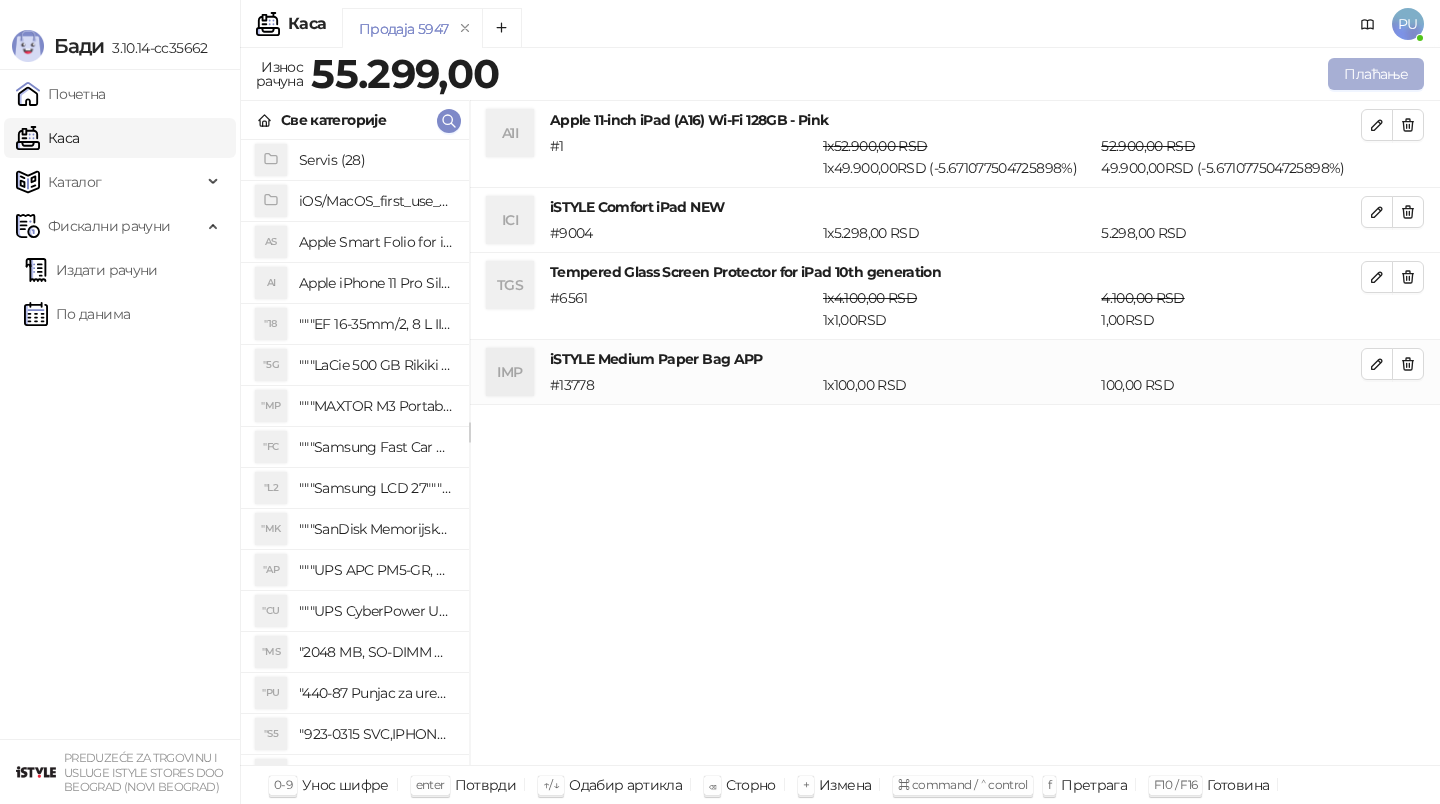 click on "Плаћање" at bounding box center (1376, 74) 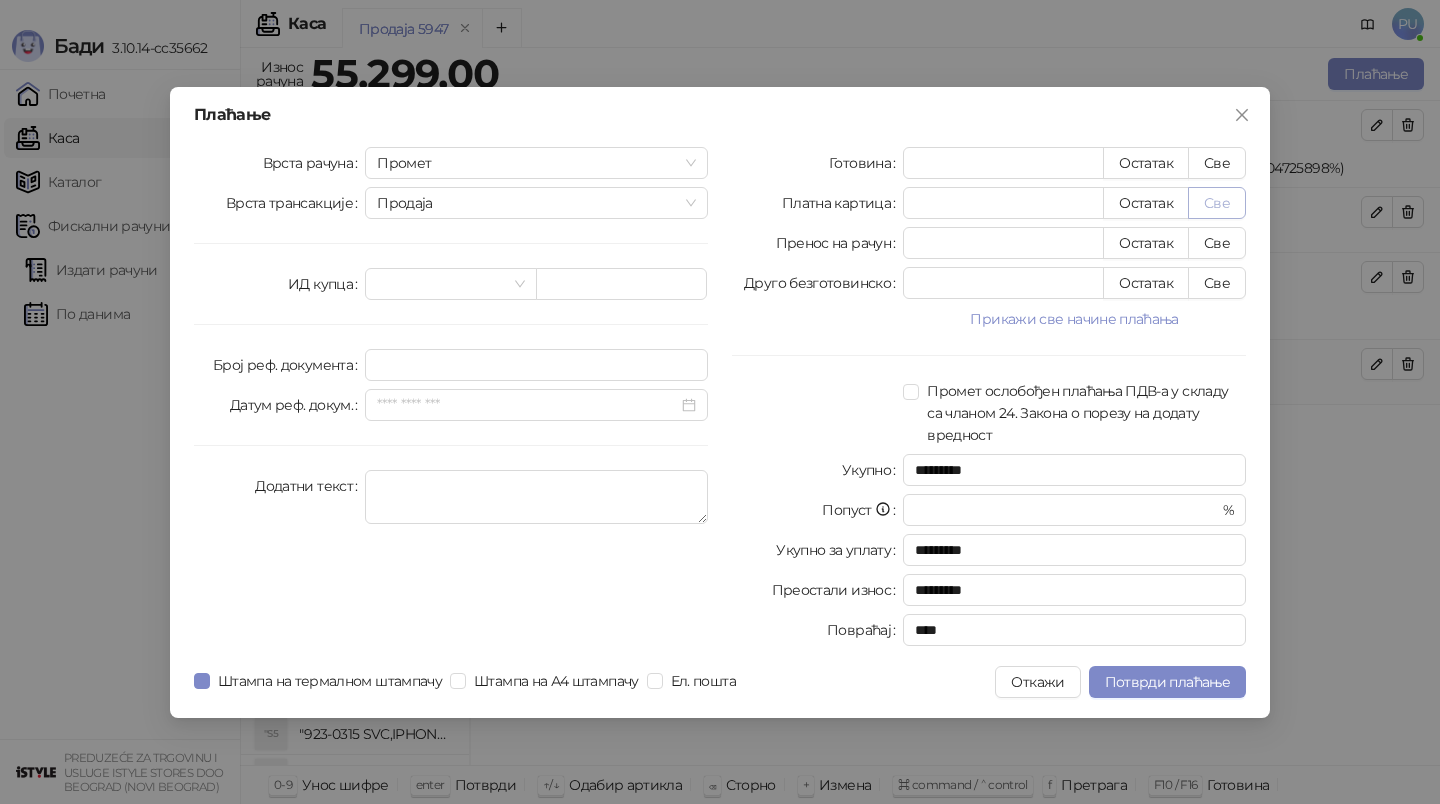click on "Све" at bounding box center [1217, 203] 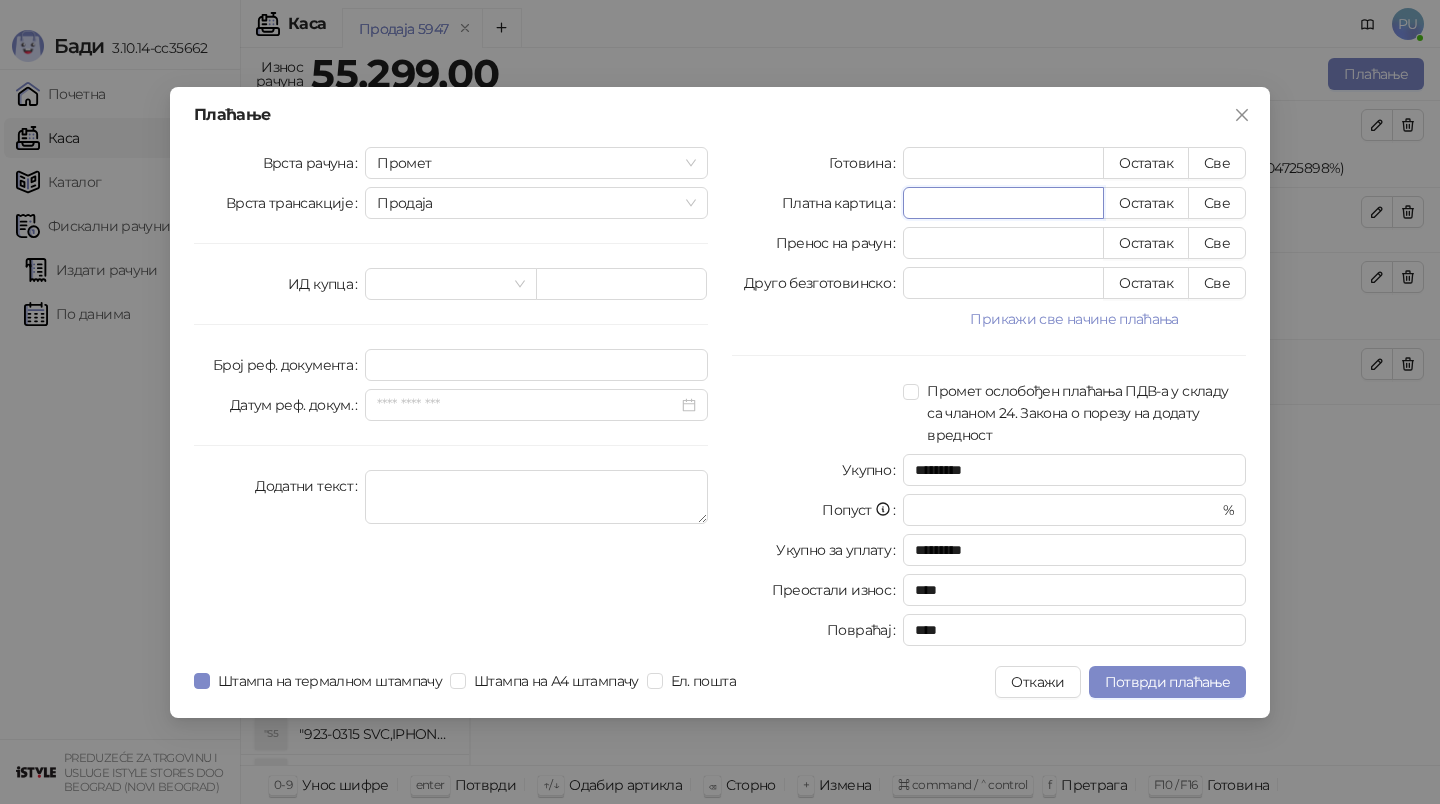 click on "*****" at bounding box center (1003, 203) 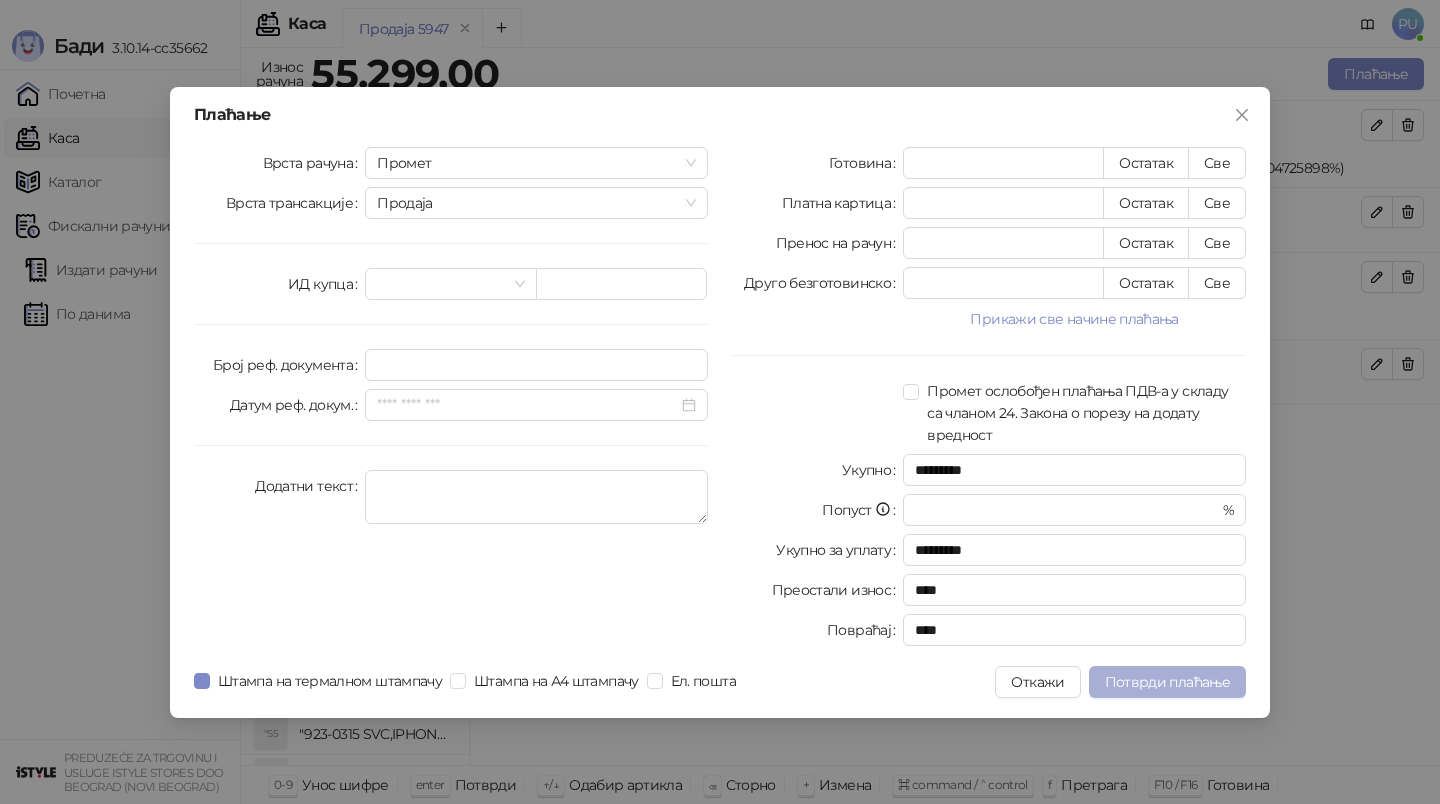 click on "Потврди плаћање" at bounding box center (1167, 682) 